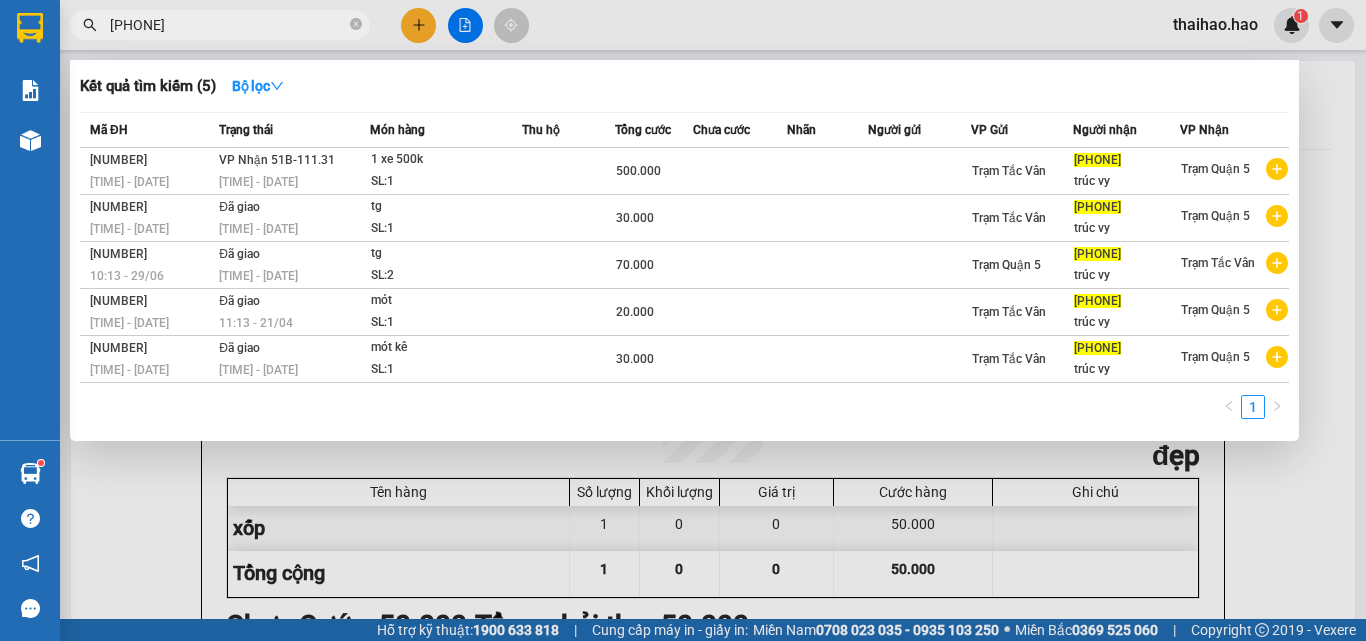 scroll, scrollTop: 0, scrollLeft: 0, axis: both 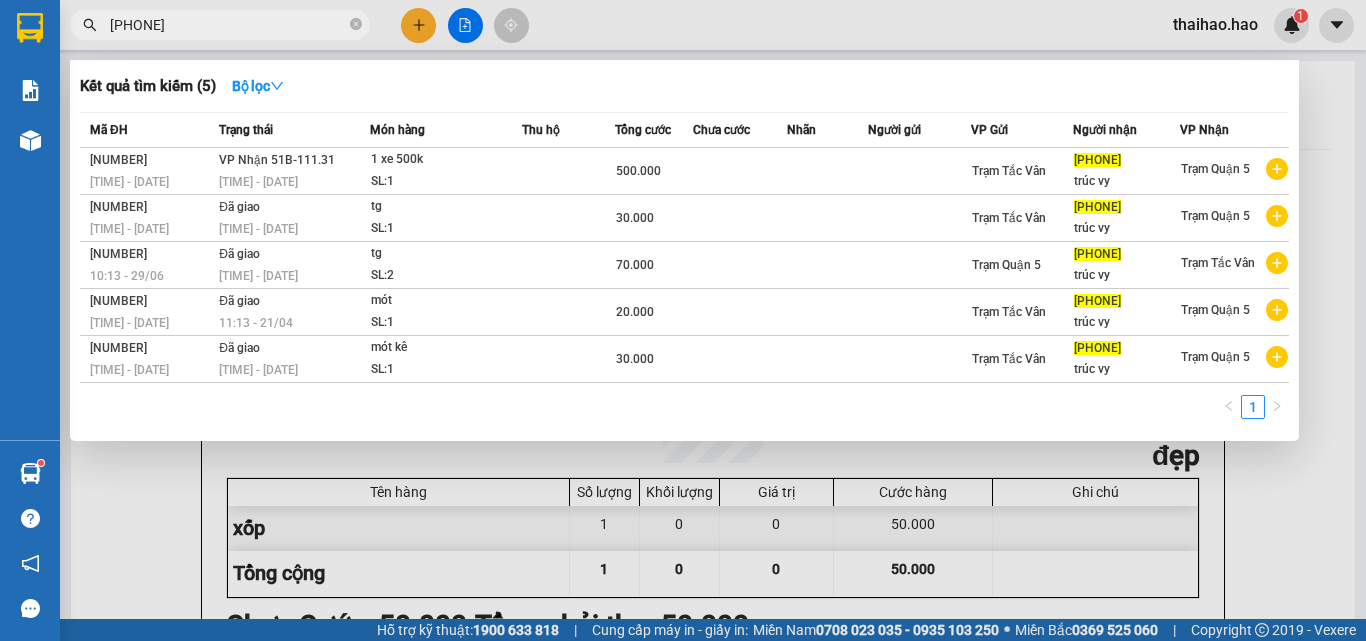type on "[PHONE]" 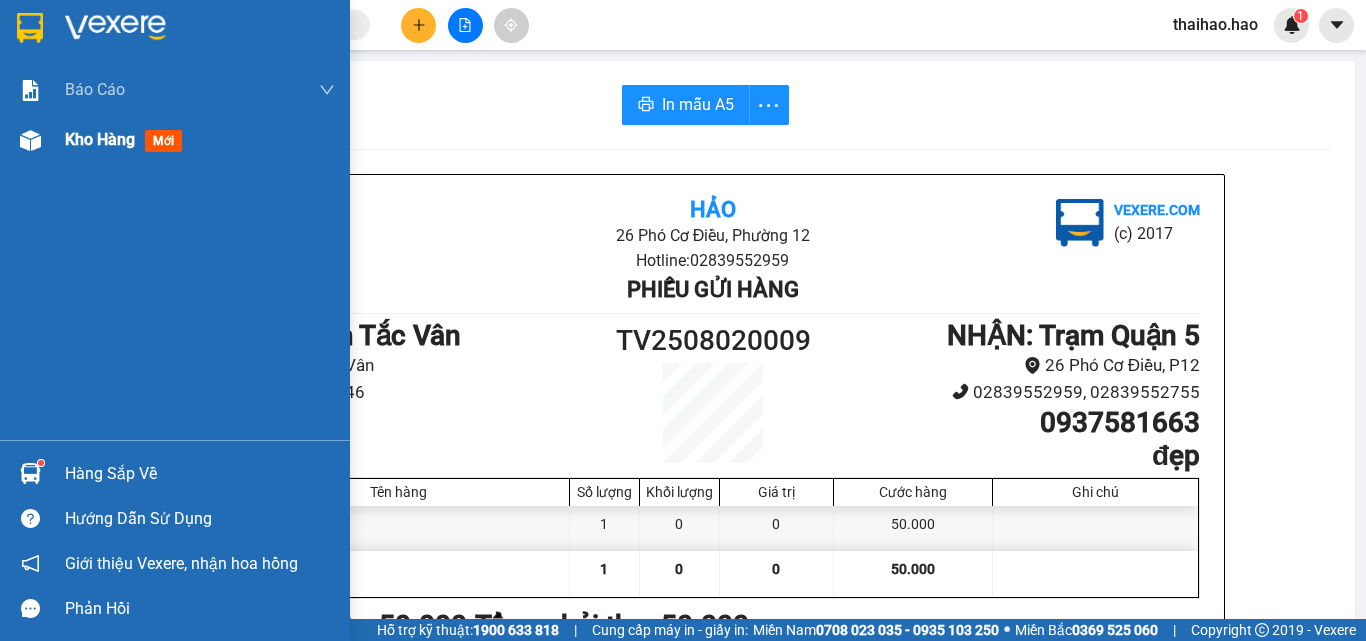 click on "Kho hàng" at bounding box center (100, 139) 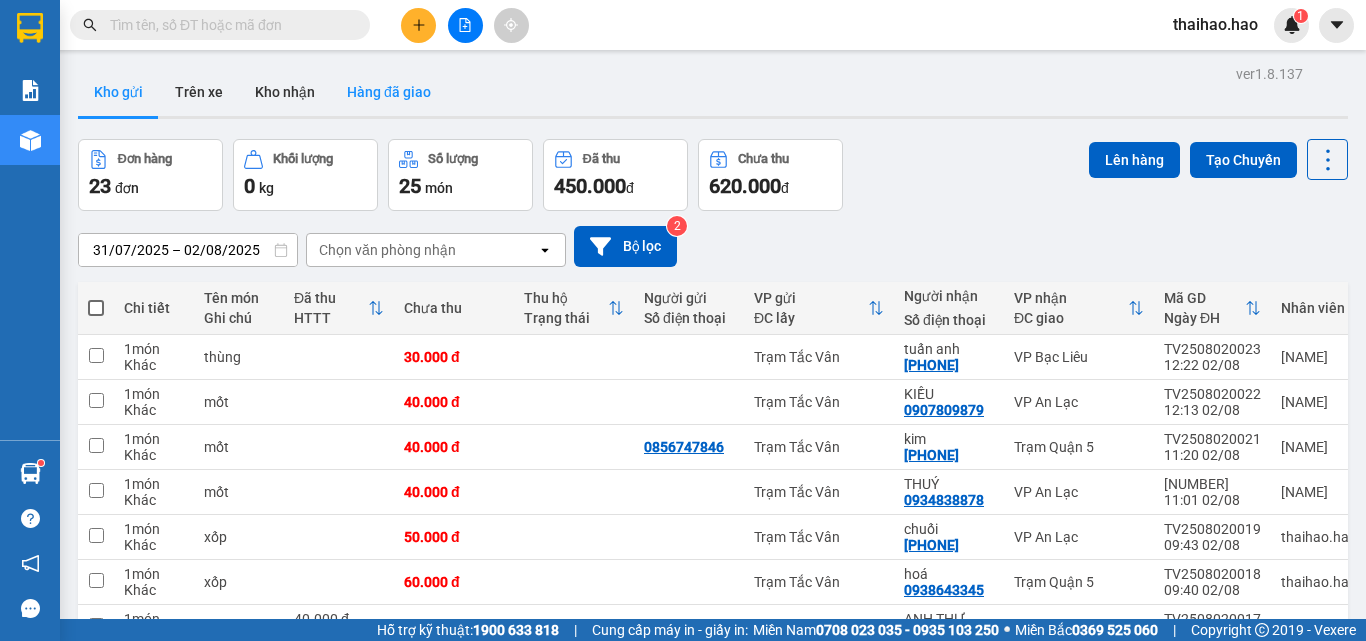 click on "Hàng đã giao" at bounding box center [389, 92] 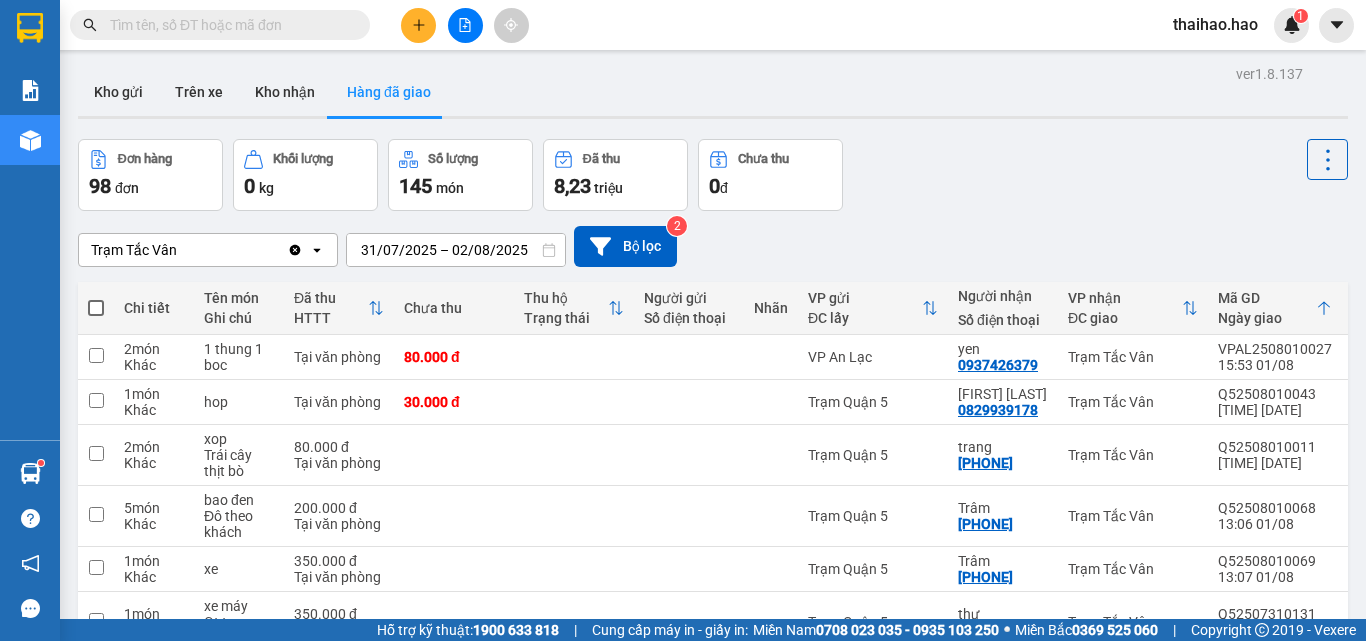 click on "Kho gửi Trên xe Kho nhận Hàng đã giao" at bounding box center [713, 94] 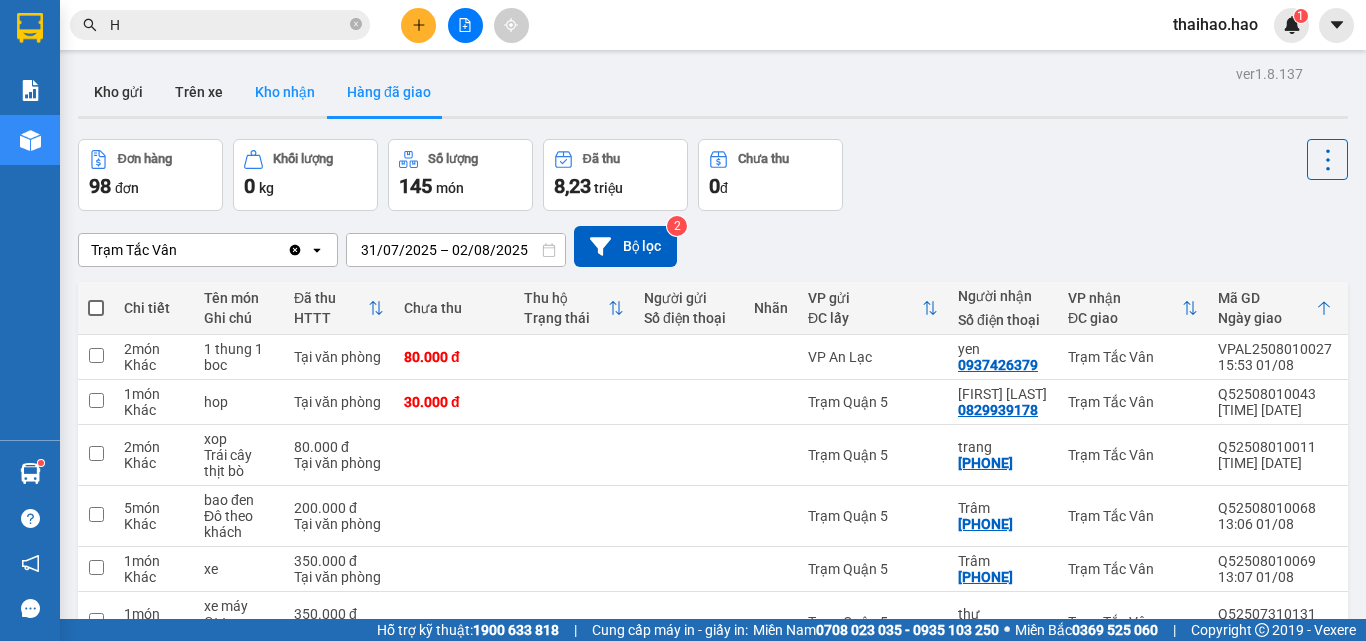 type on "H" 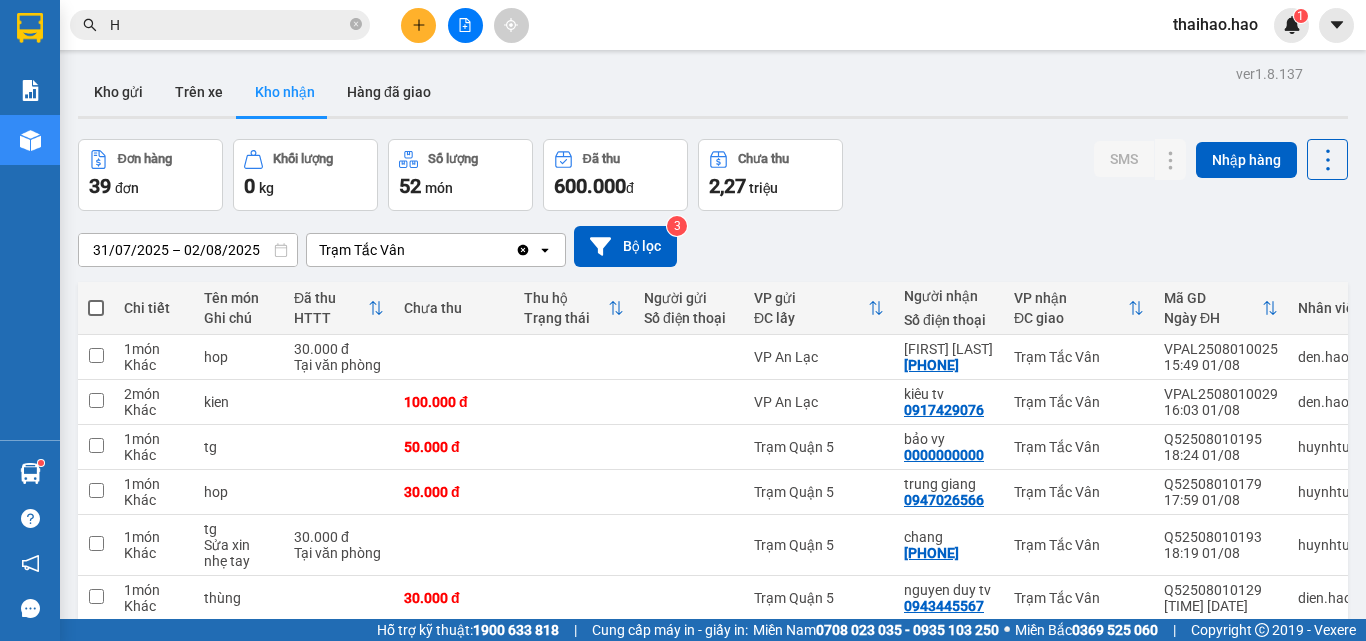 type 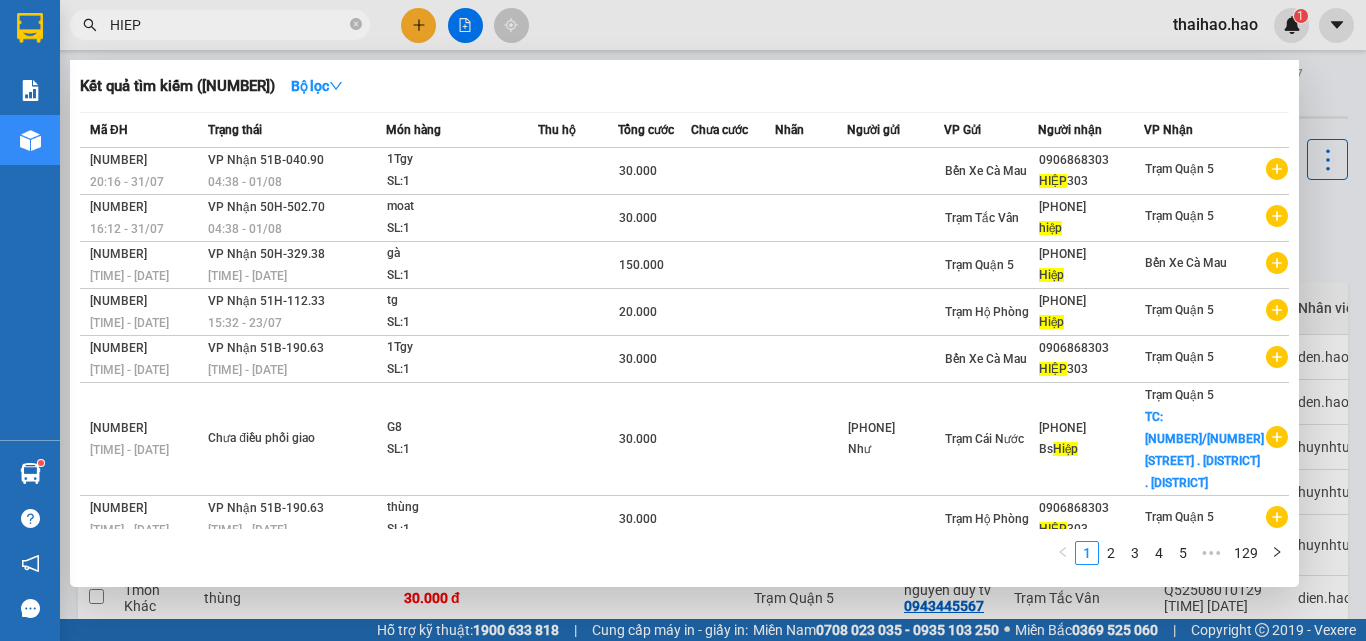 type on "HIEP" 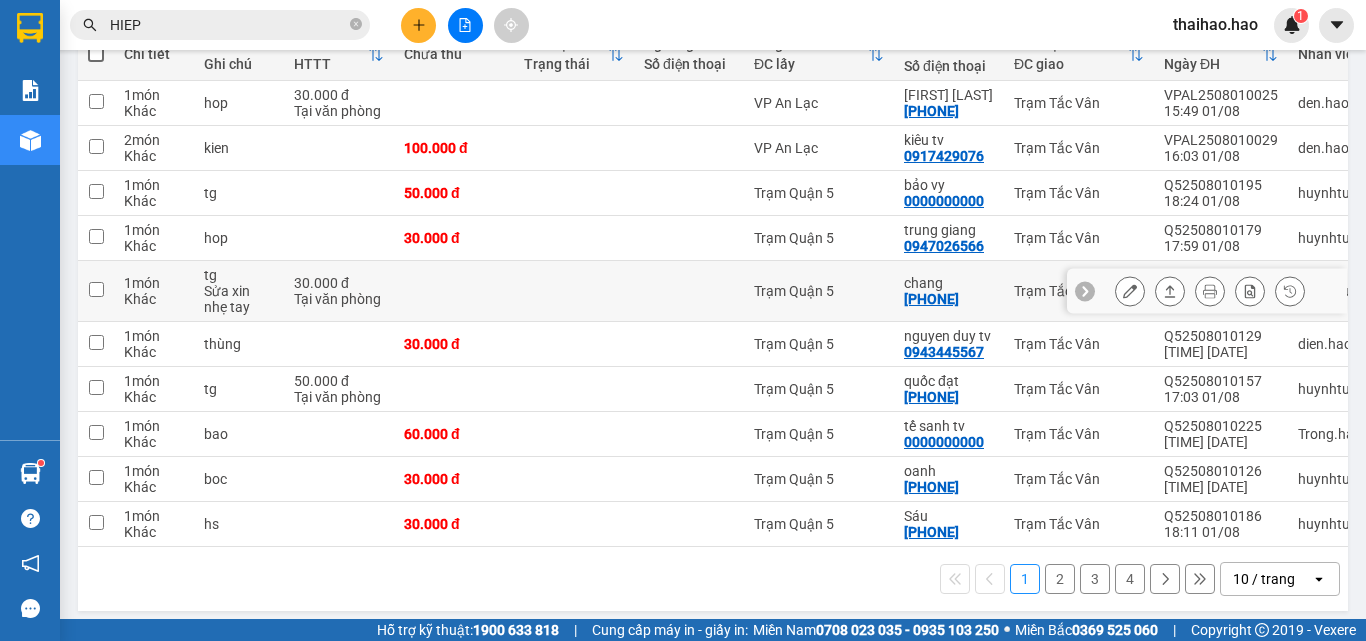 scroll, scrollTop: 272, scrollLeft: 0, axis: vertical 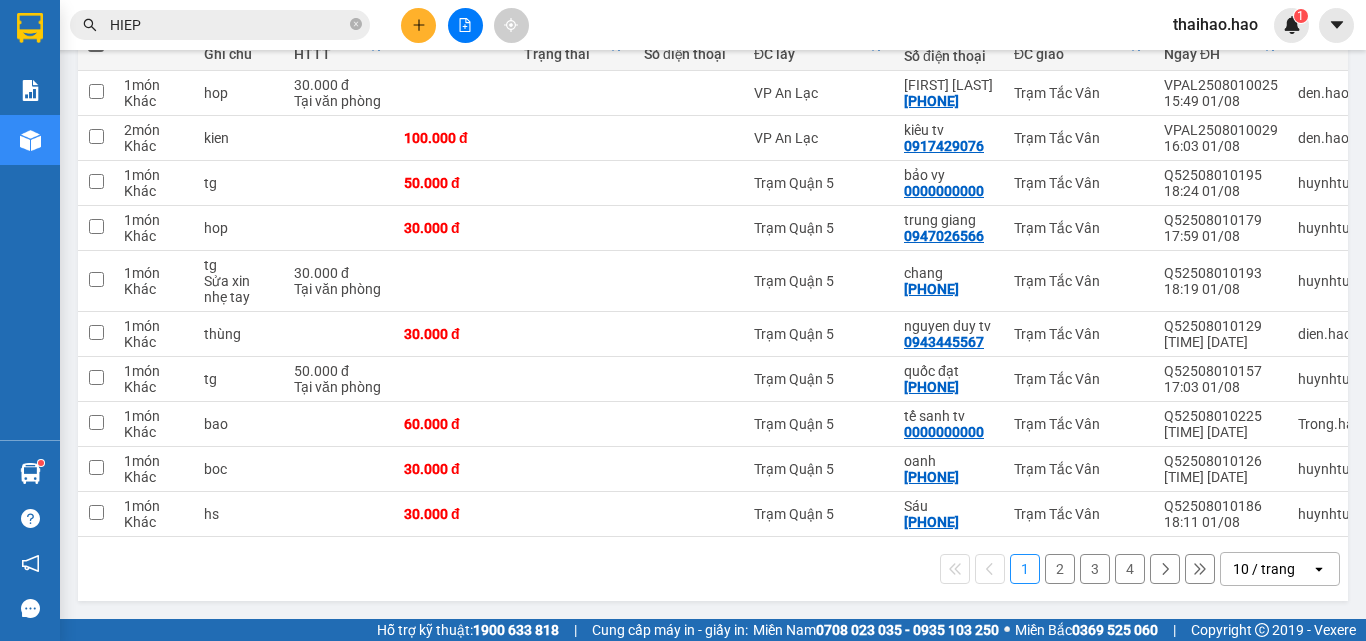click on "10 / trang" at bounding box center (1264, 569) 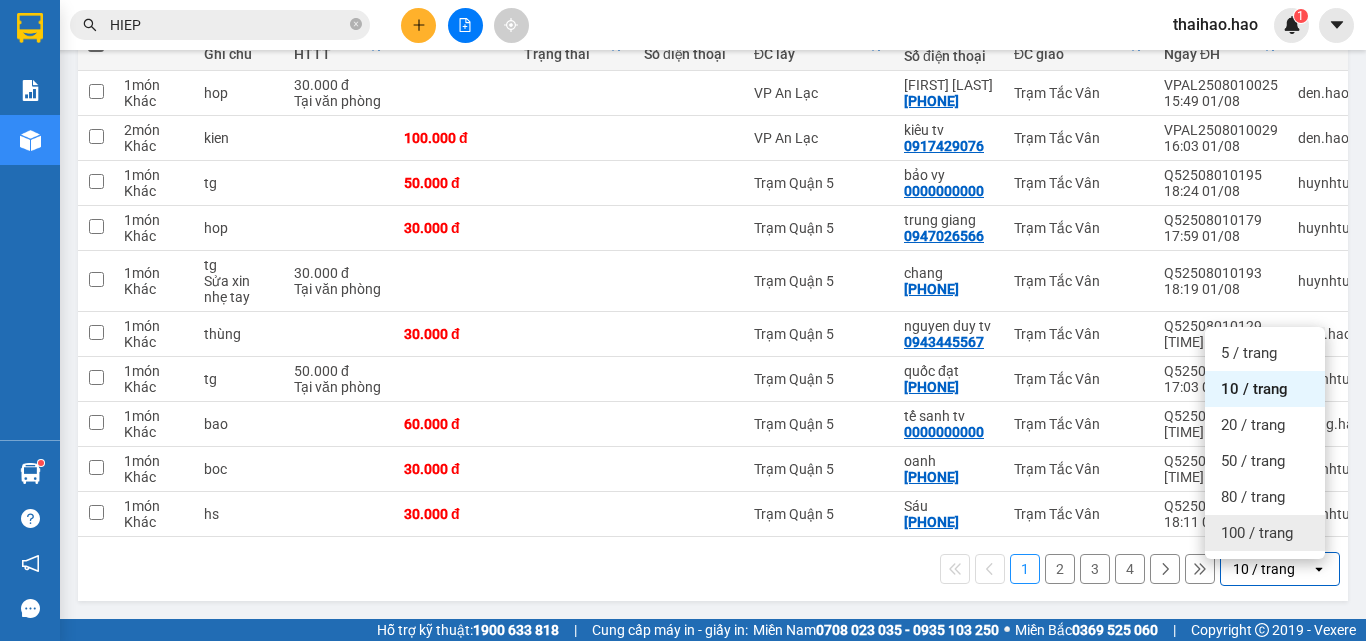 click on "100 / trang" at bounding box center [1257, 533] 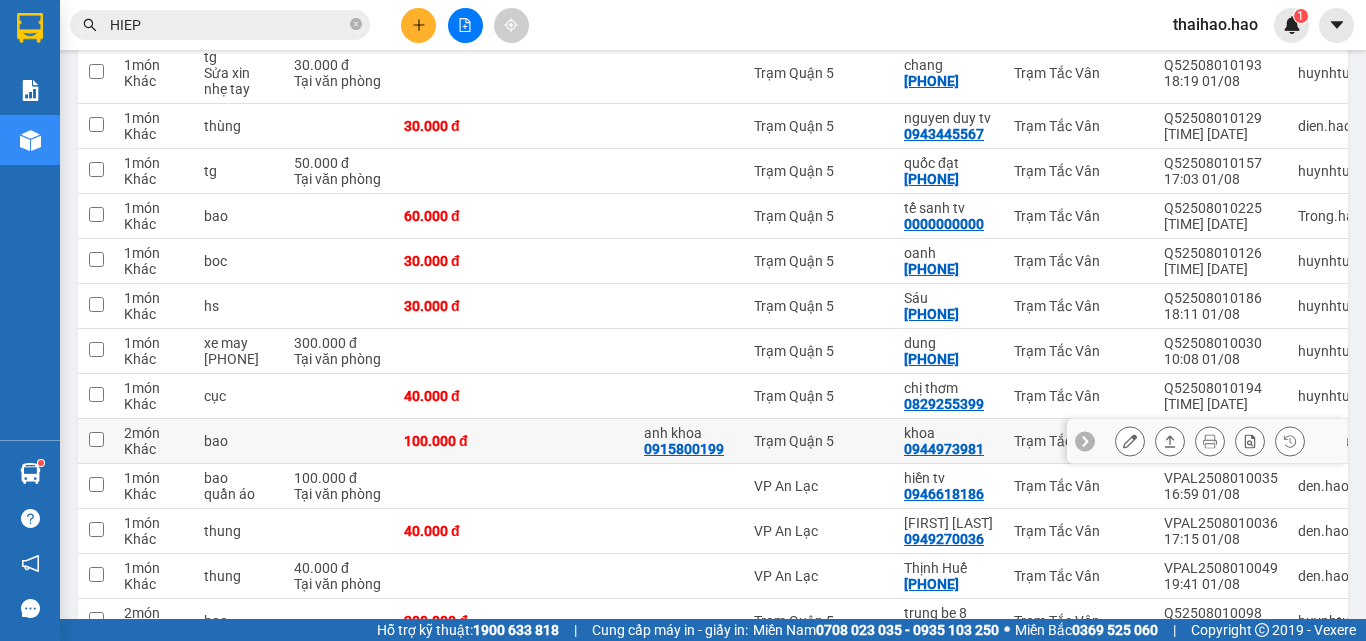scroll, scrollTop: 572, scrollLeft: 0, axis: vertical 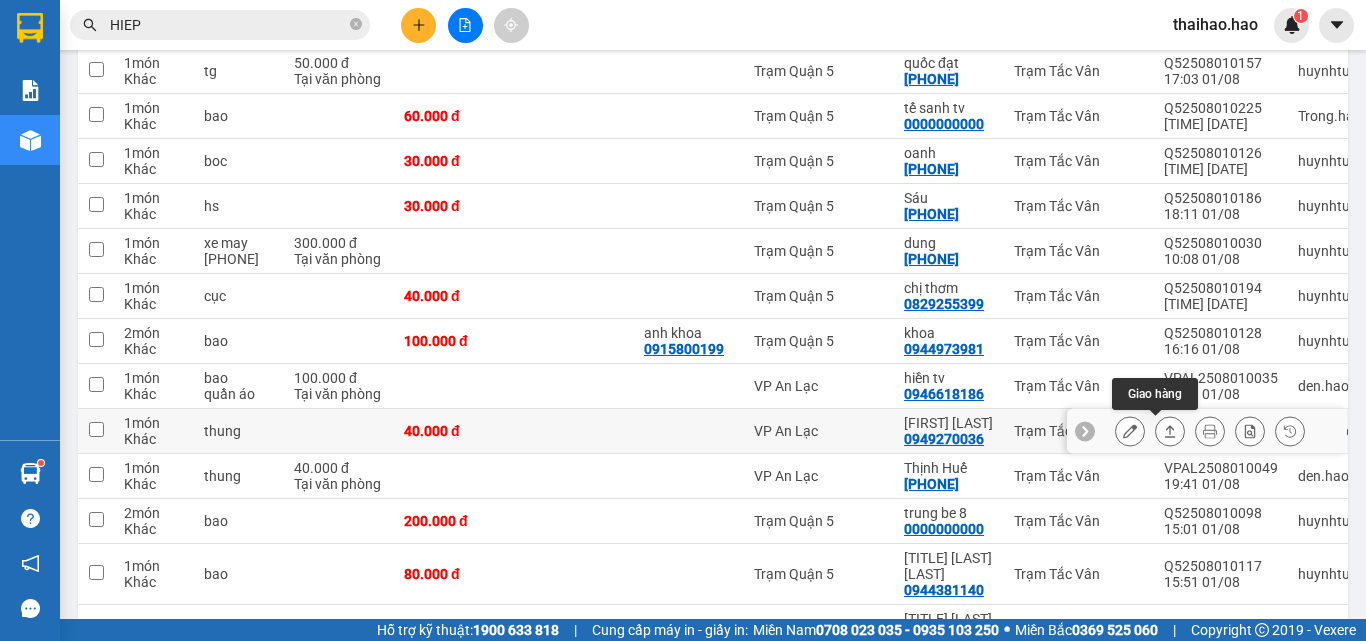 click 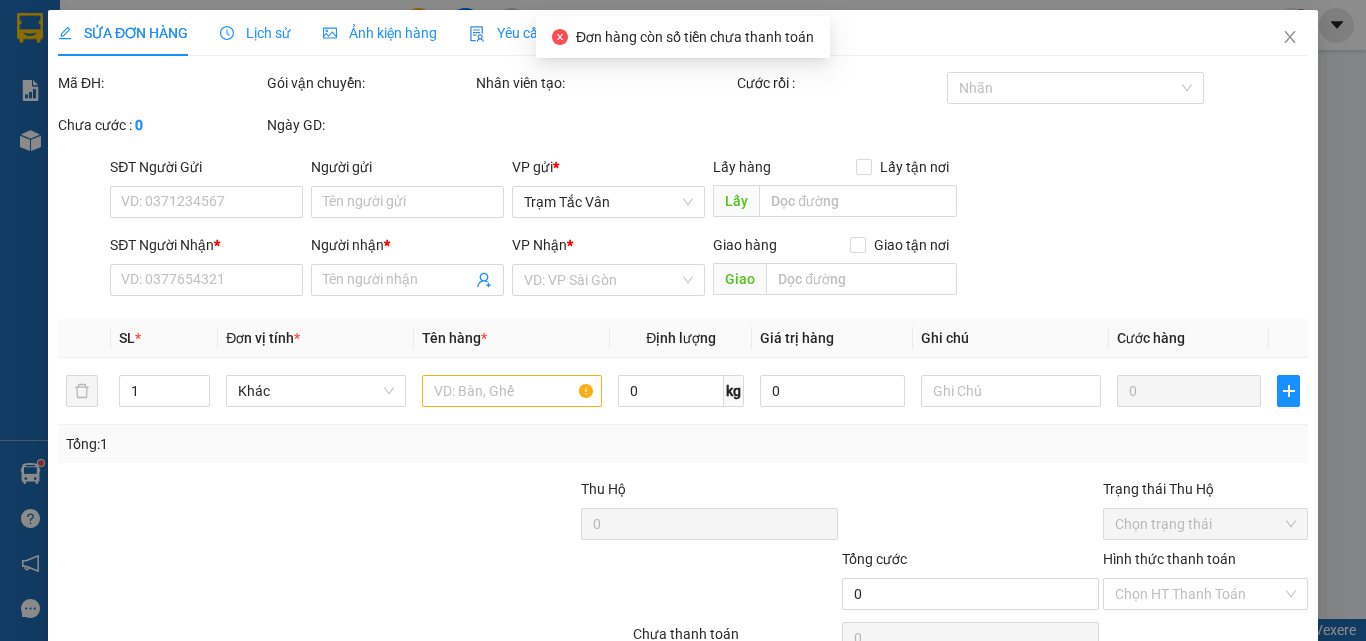 scroll, scrollTop: 0, scrollLeft: 0, axis: both 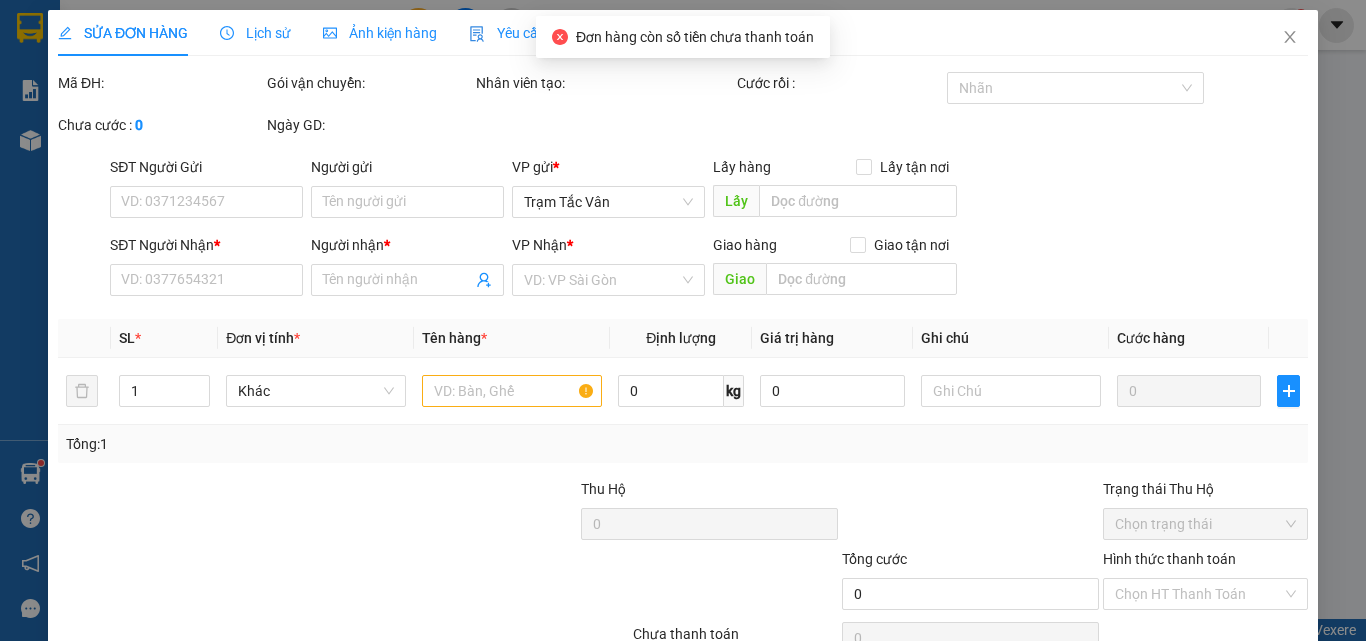 type on "0949270036" 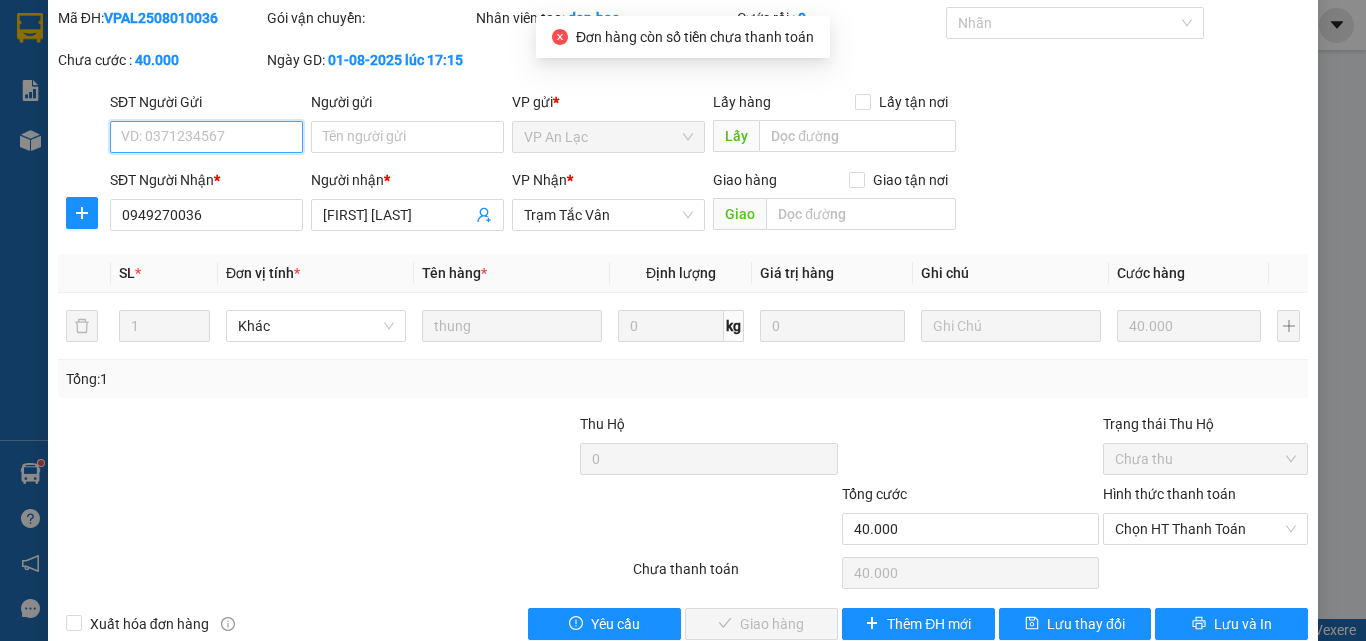 scroll, scrollTop: 100, scrollLeft: 0, axis: vertical 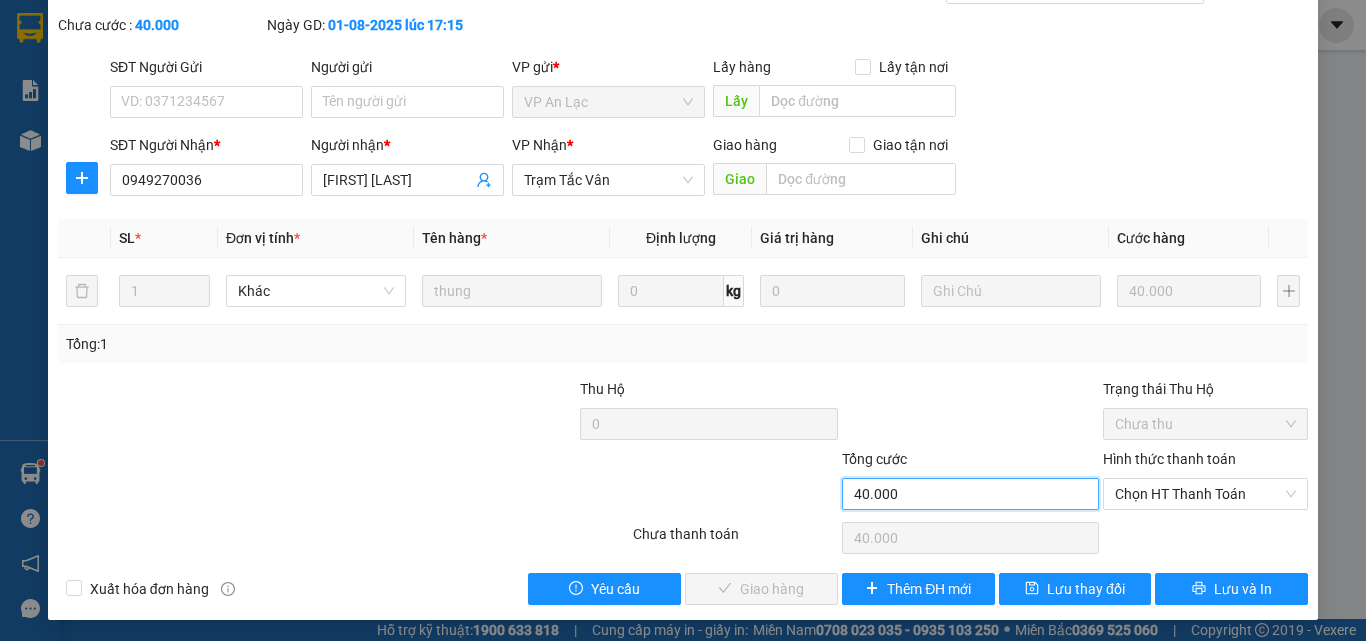 click on "40.000" at bounding box center [970, 494] 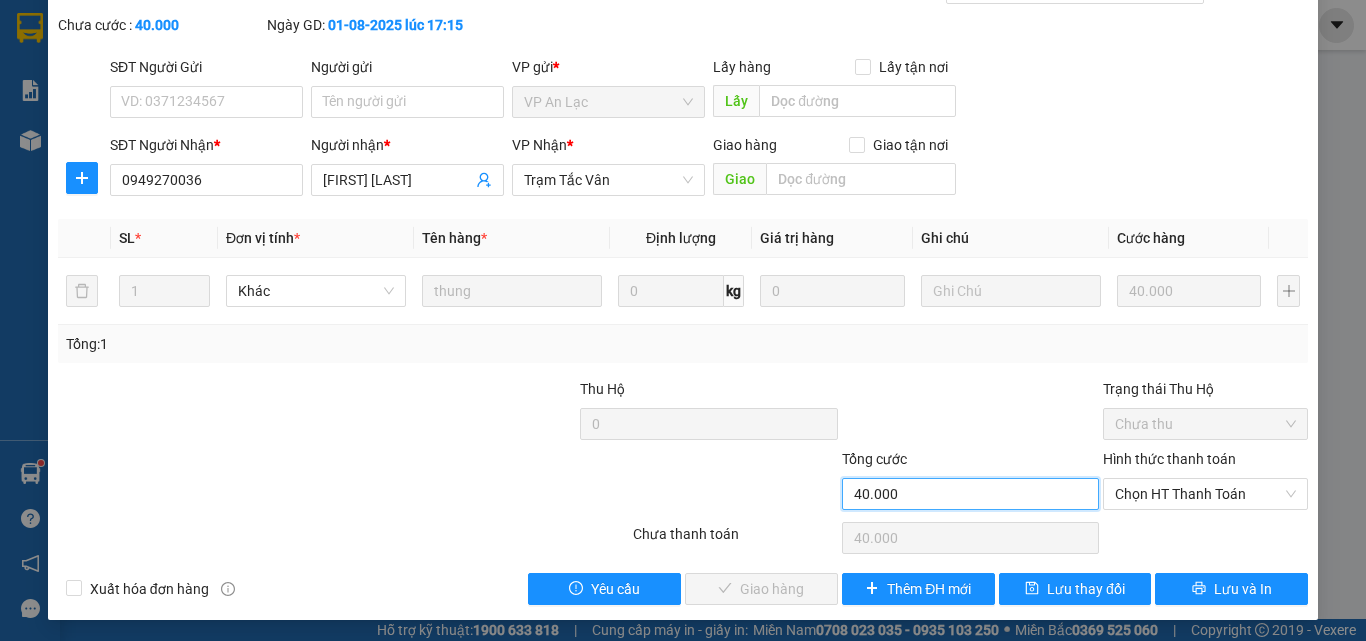 click on "40.000" at bounding box center [970, 494] 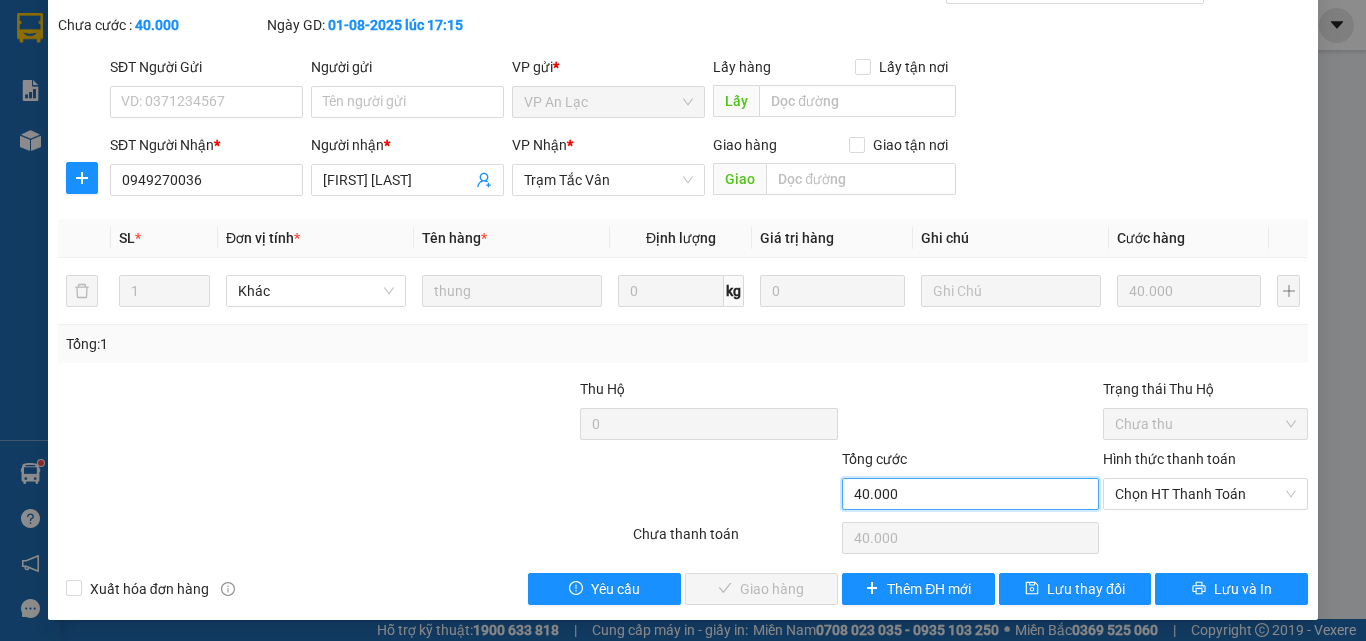 click on "40.000" at bounding box center (970, 494) 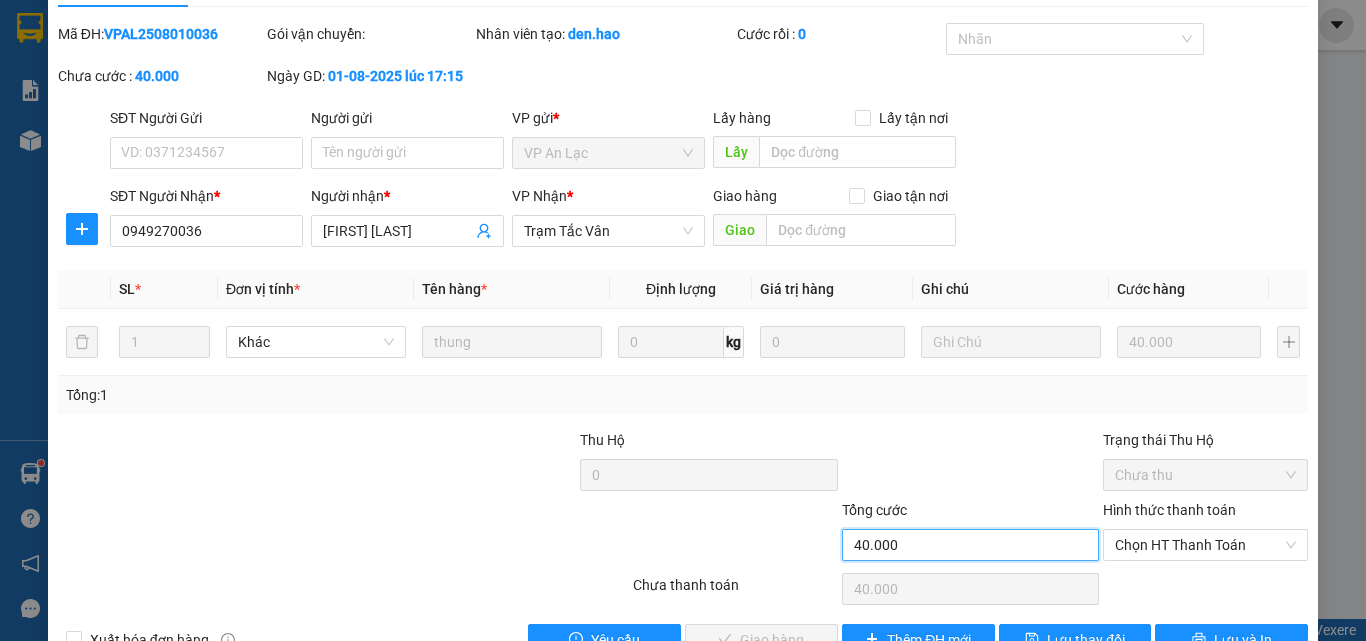 scroll, scrollTop: 0, scrollLeft: 0, axis: both 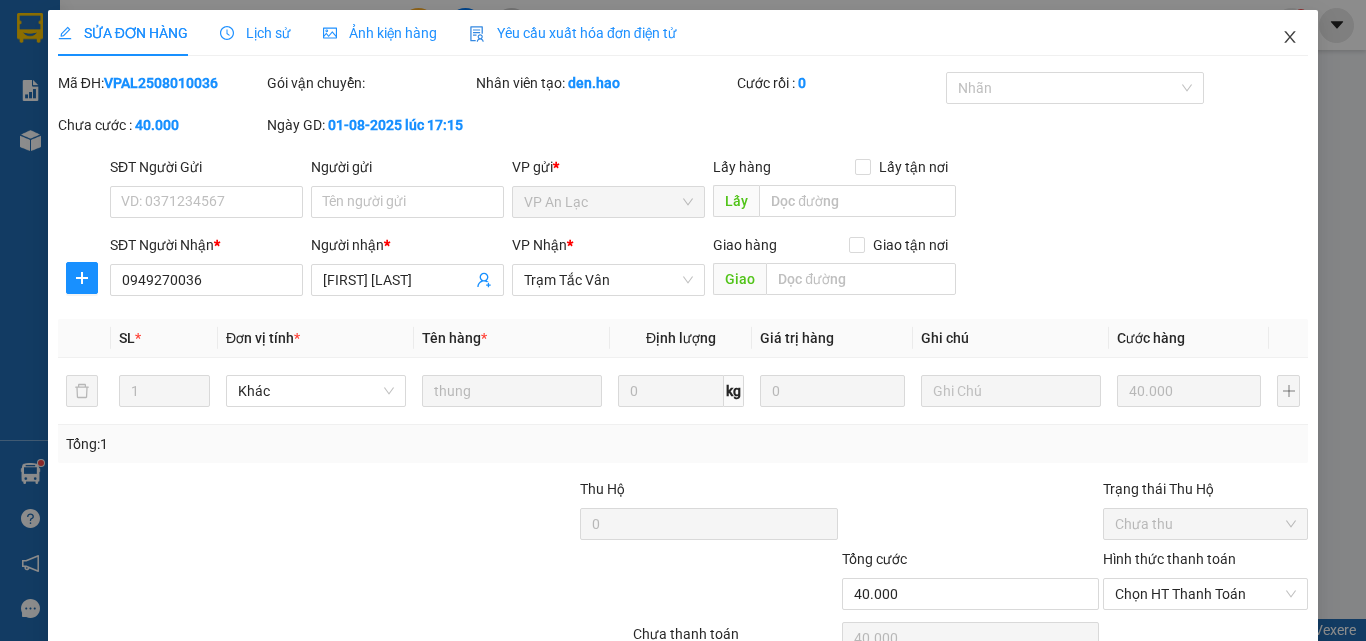 click 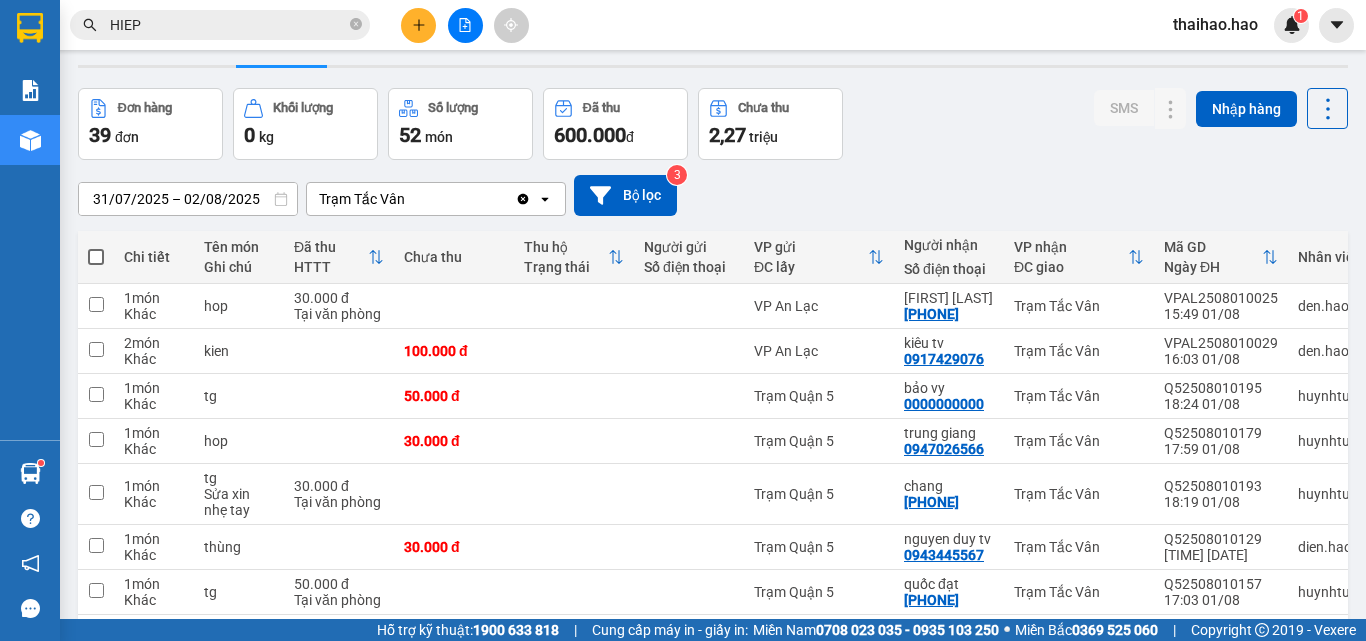 scroll, scrollTop: 0, scrollLeft: 0, axis: both 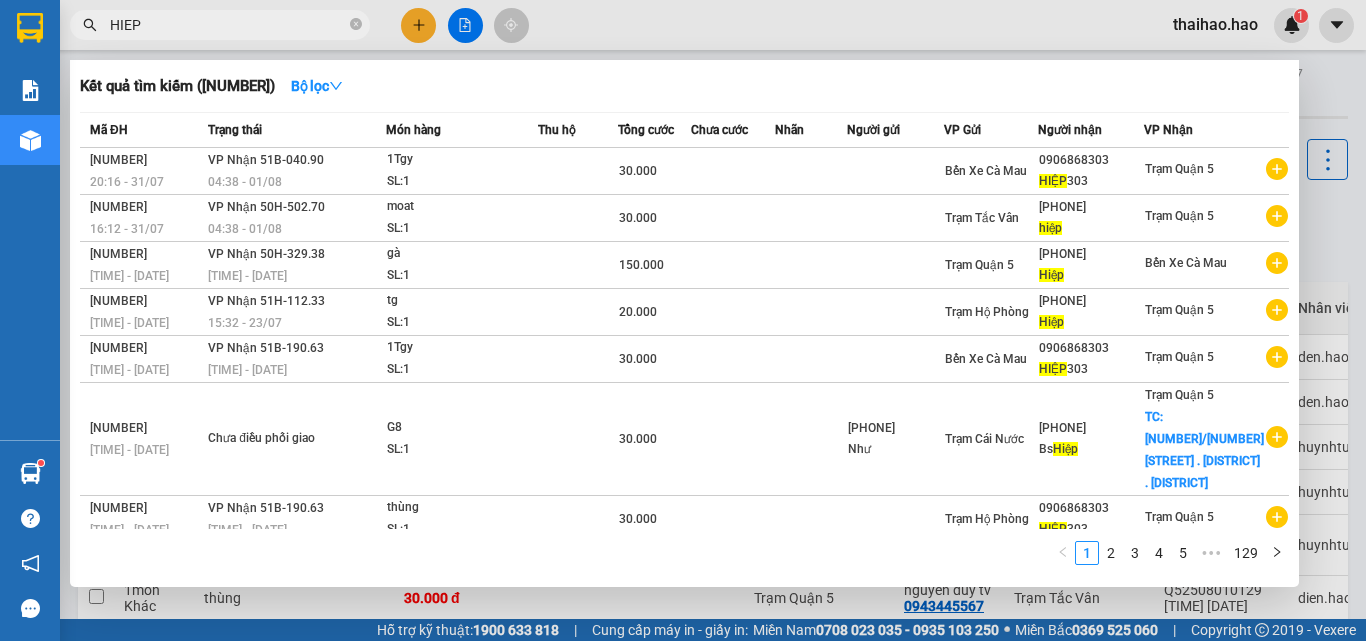 click on "HIEP" at bounding box center [228, 25] 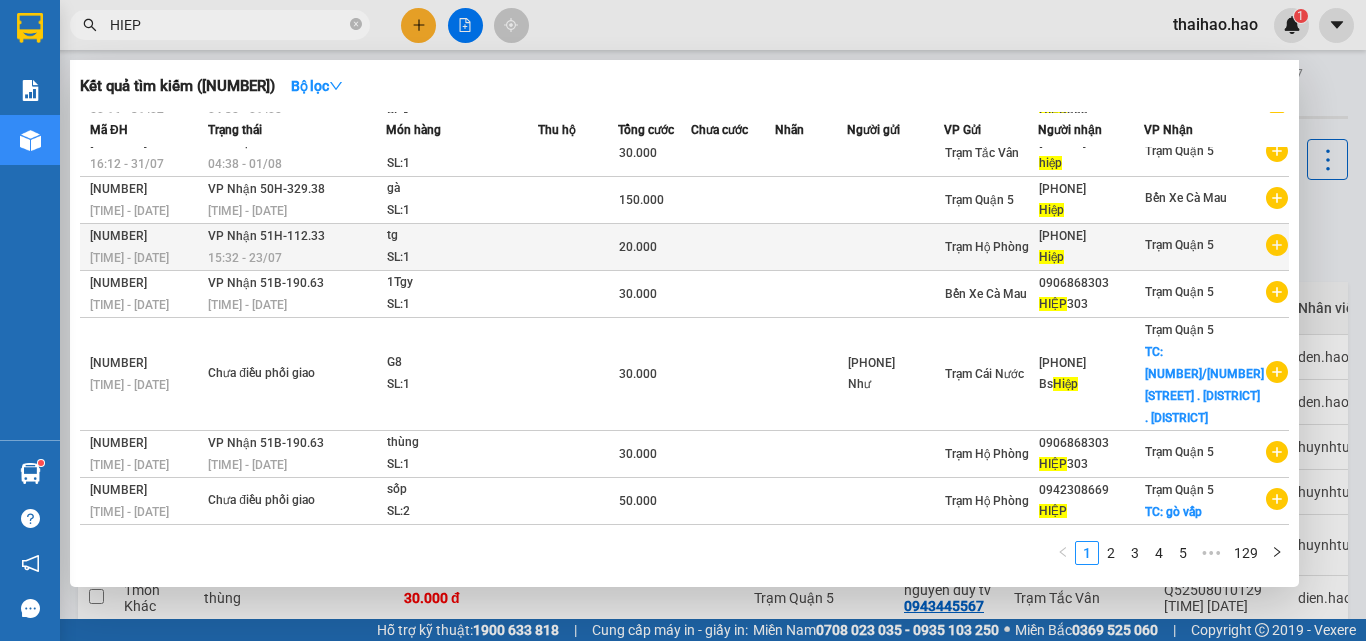 scroll, scrollTop: 0, scrollLeft: 0, axis: both 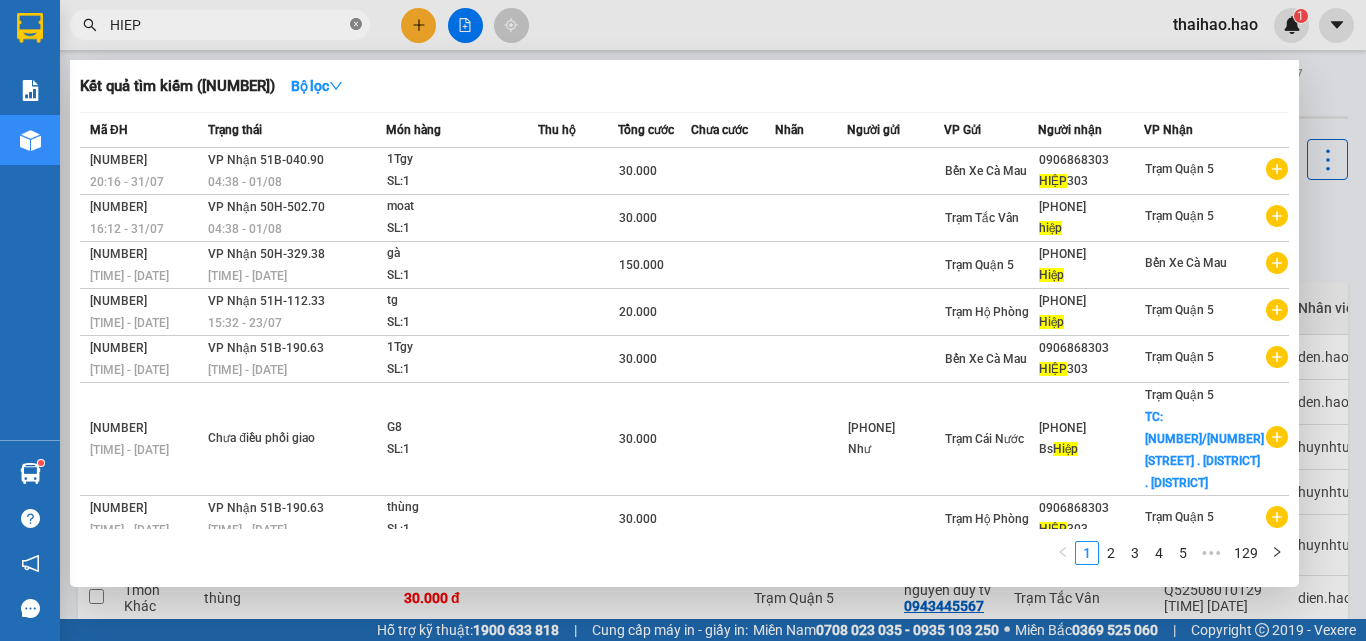 click 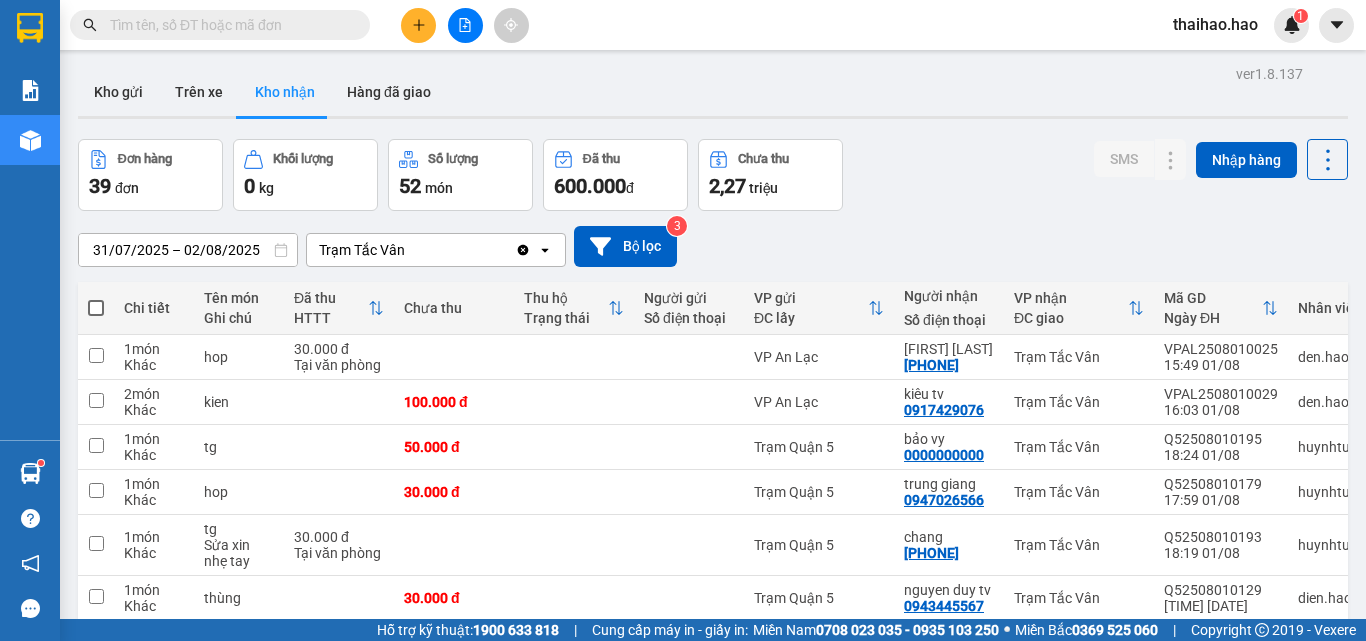 click at bounding box center [228, 25] 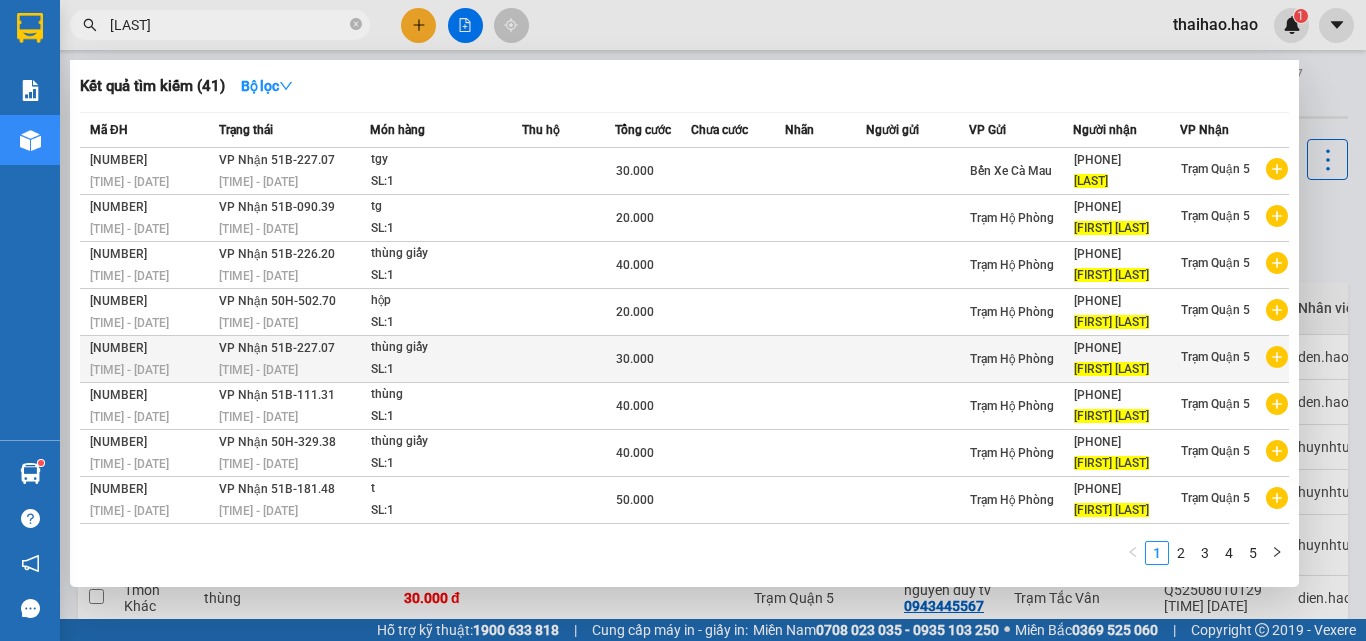 scroll, scrollTop: 89, scrollLeft: 0, axis: vertical 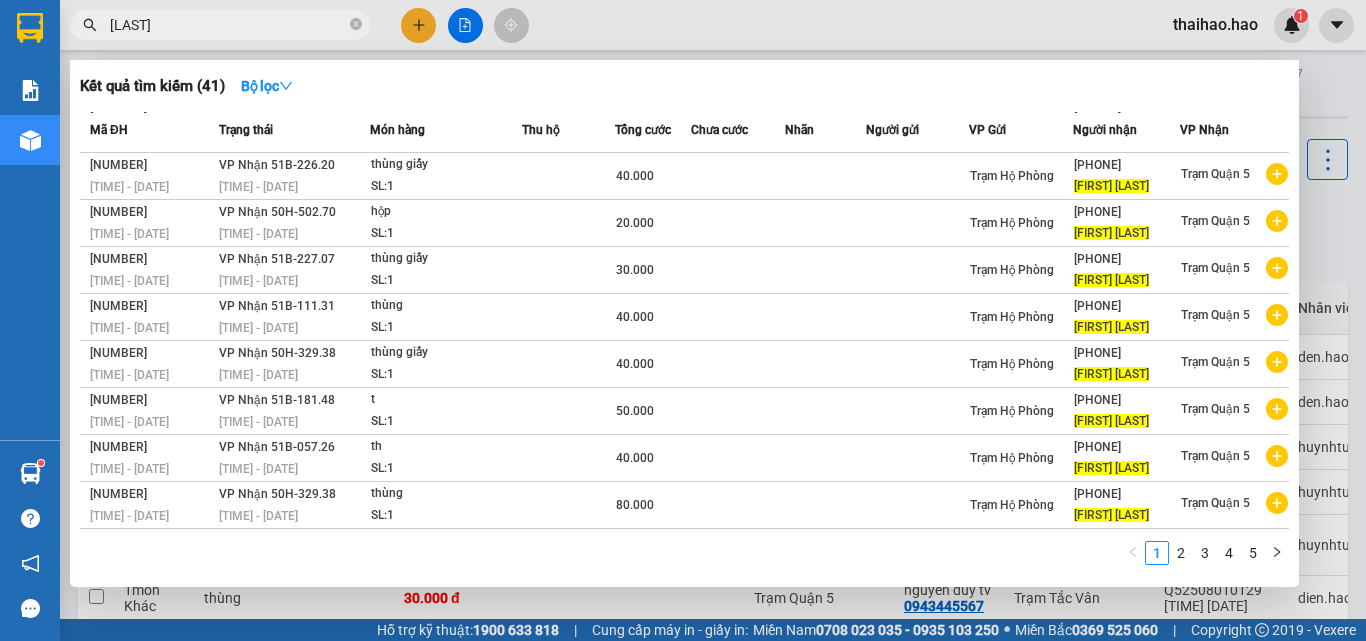 click on "[LAST]" at bounding box center [228, 25] 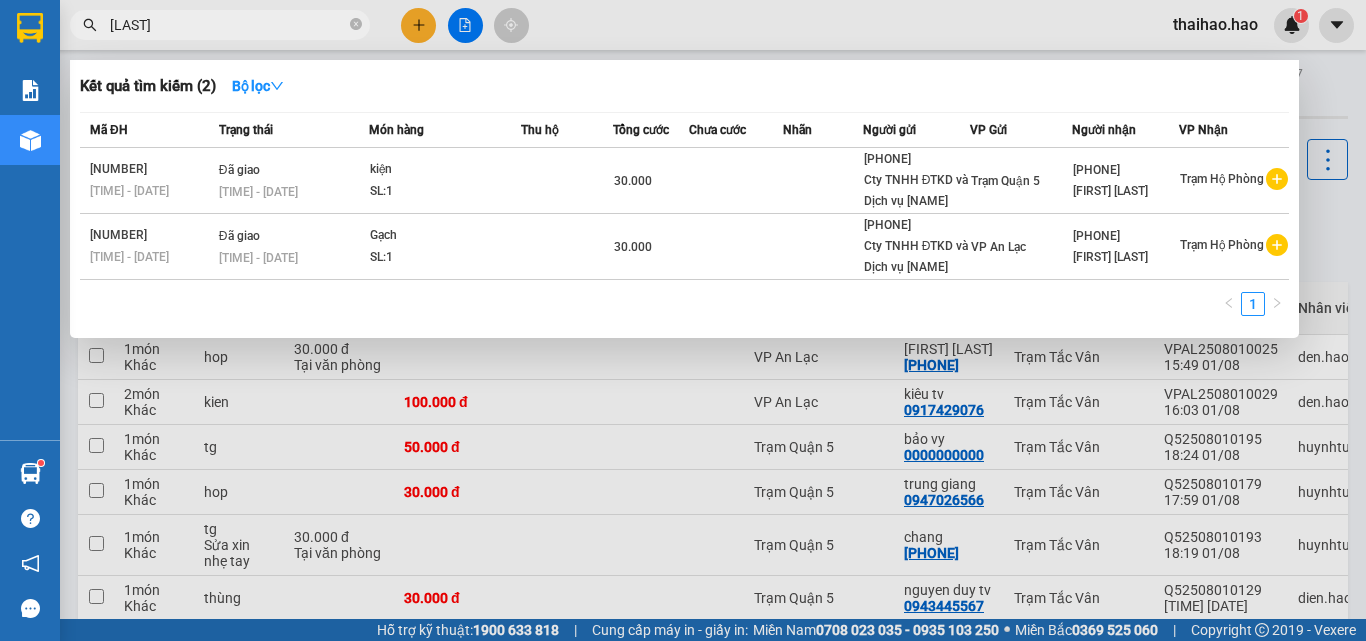 type on "[LAST]" 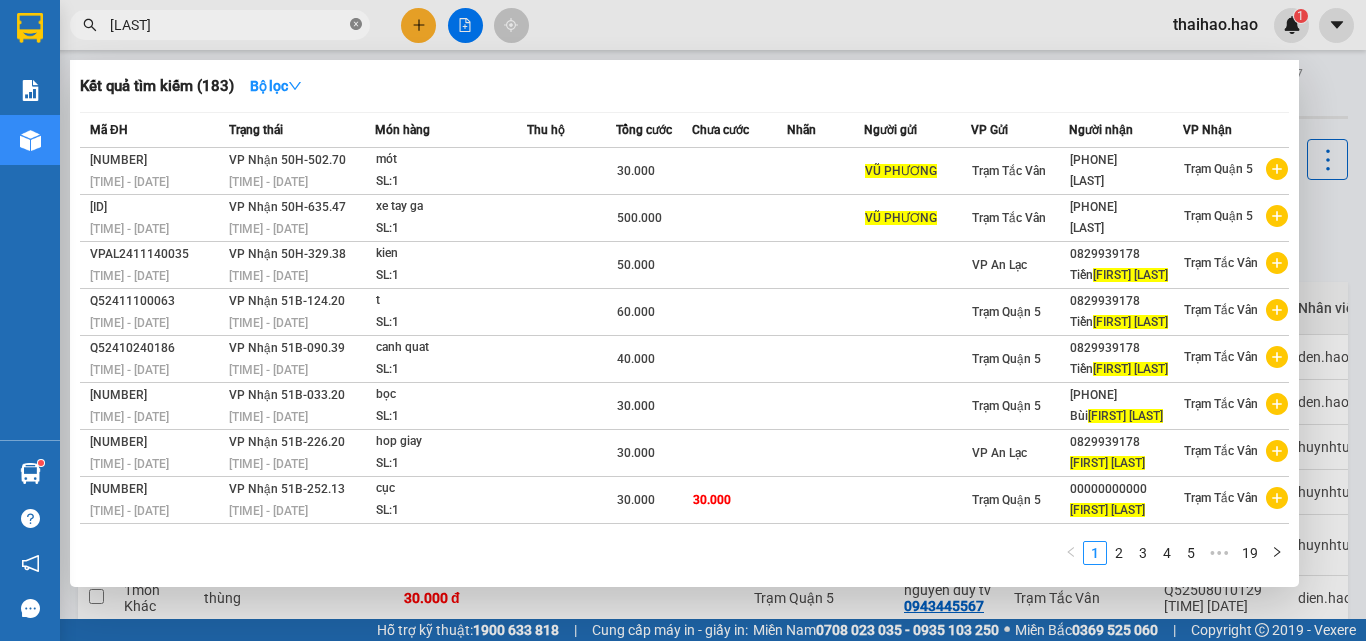 click 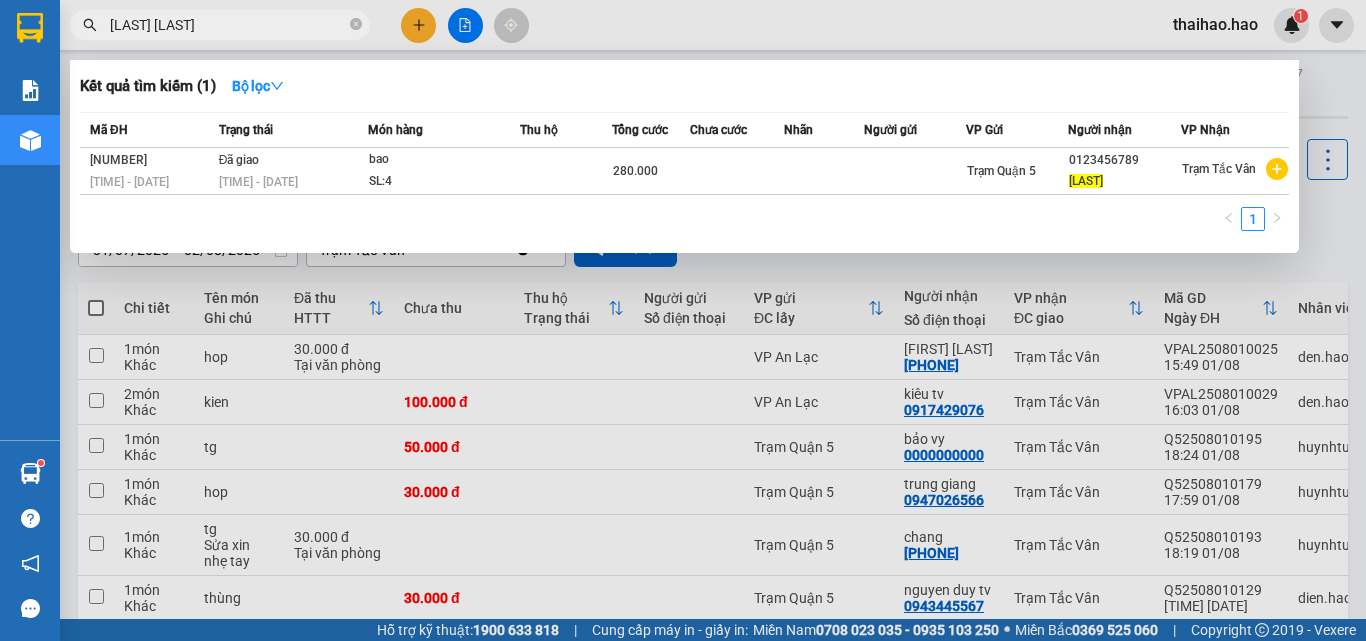 click on "[LAST] [LAST]" at bounding box center [228, 25] 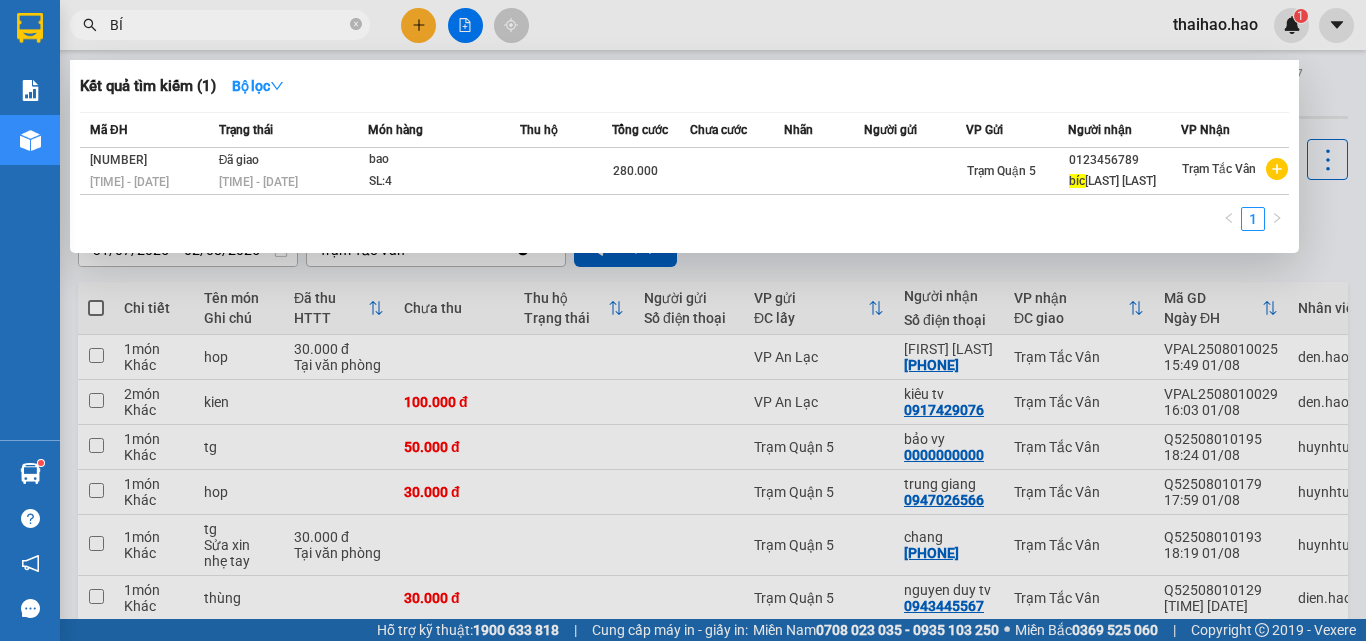 type on "B" 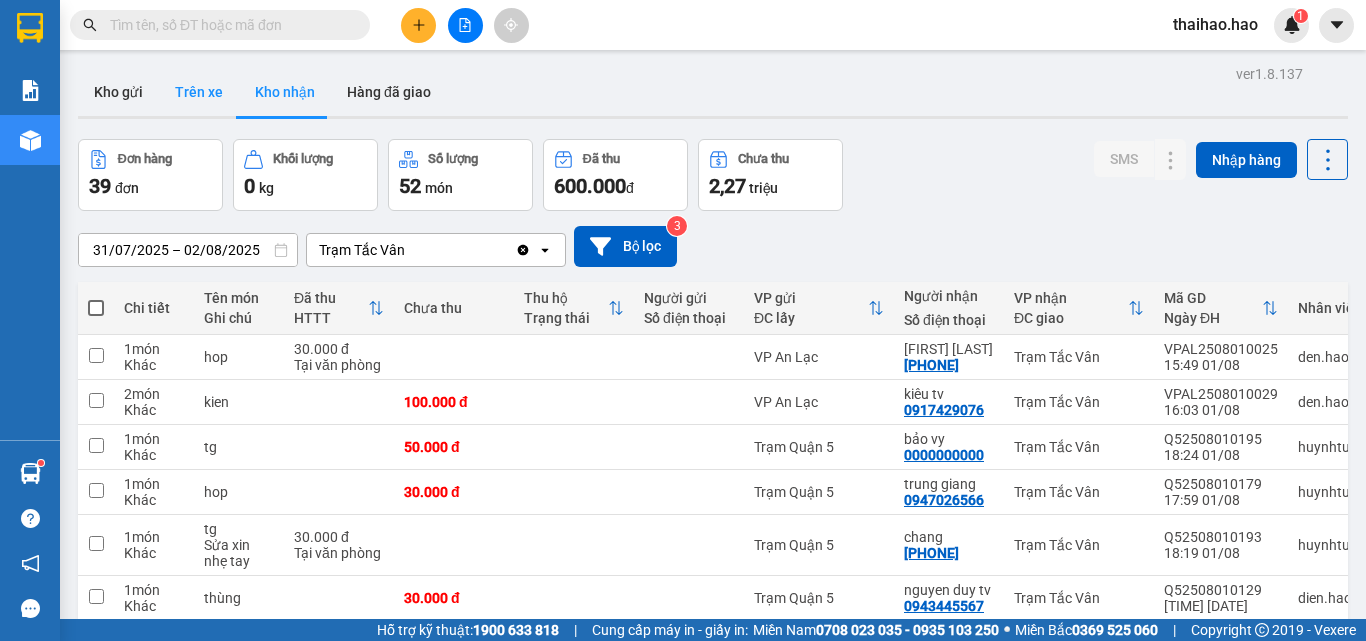 click on "Trên xe" at bounding box center [199, 92] 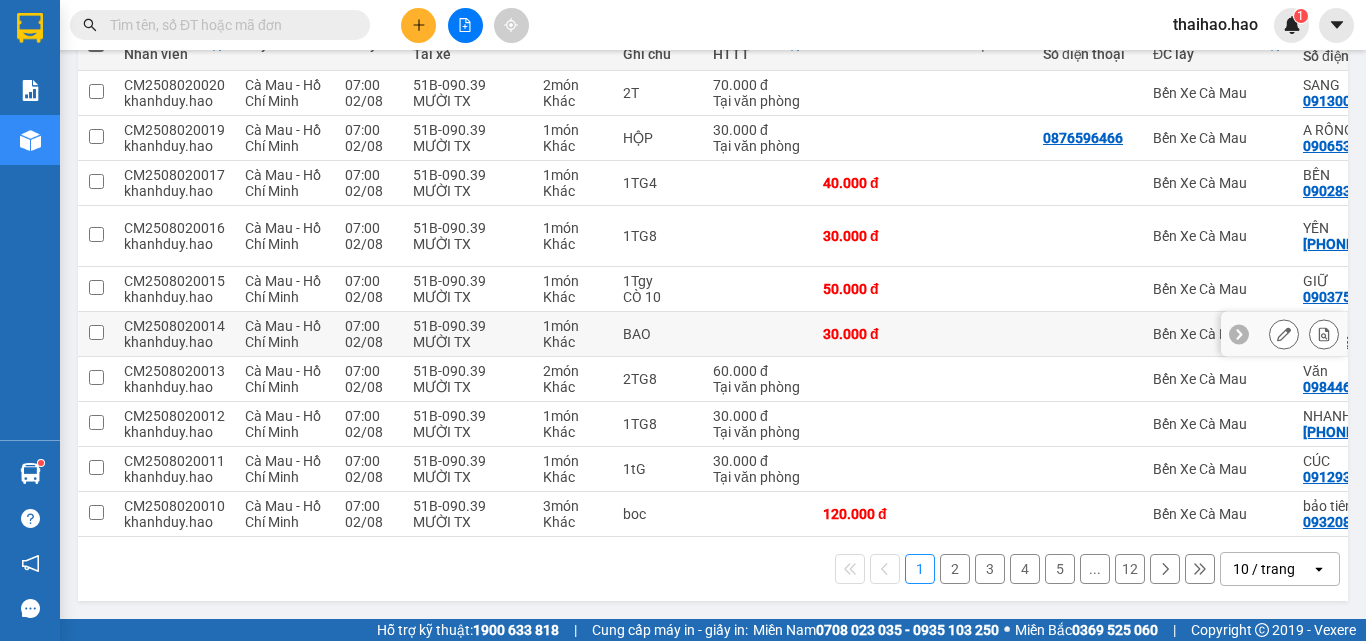 scroll, scrollTop: 0, scrollLeft: 0, axis: both 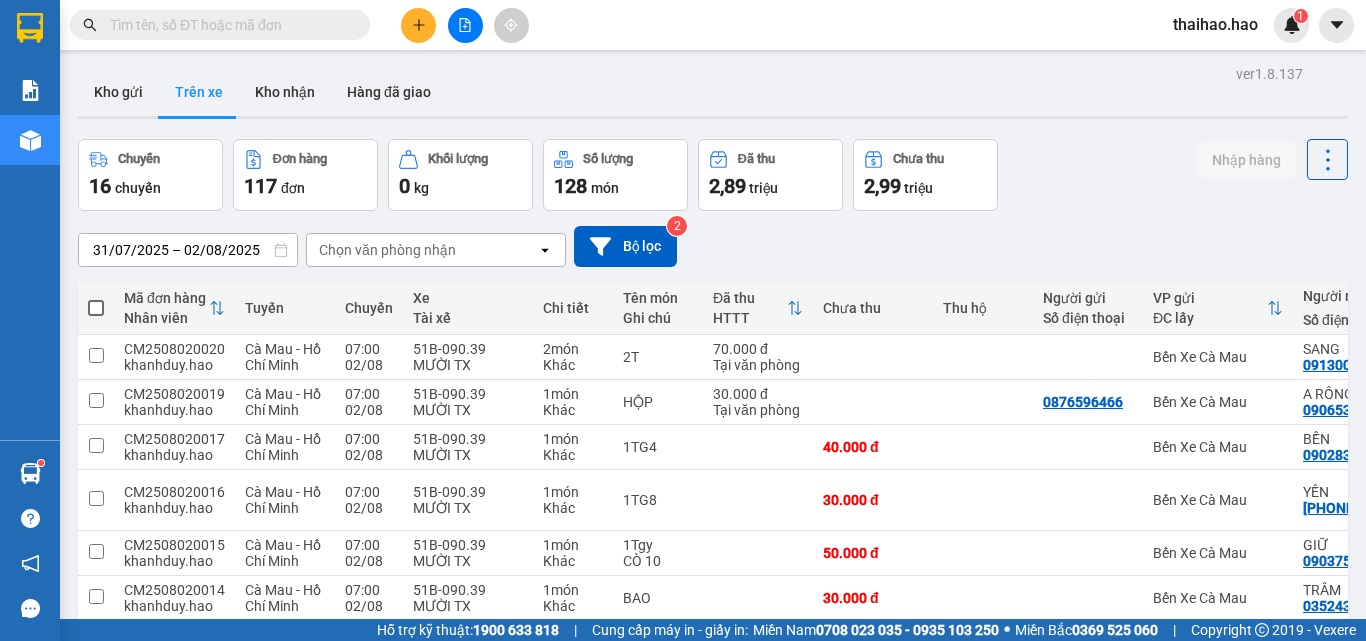 drag, startPoint x: 478, startPoint y: 256, endPoint x: 504, endPoint y: 67, distance: 190.77998 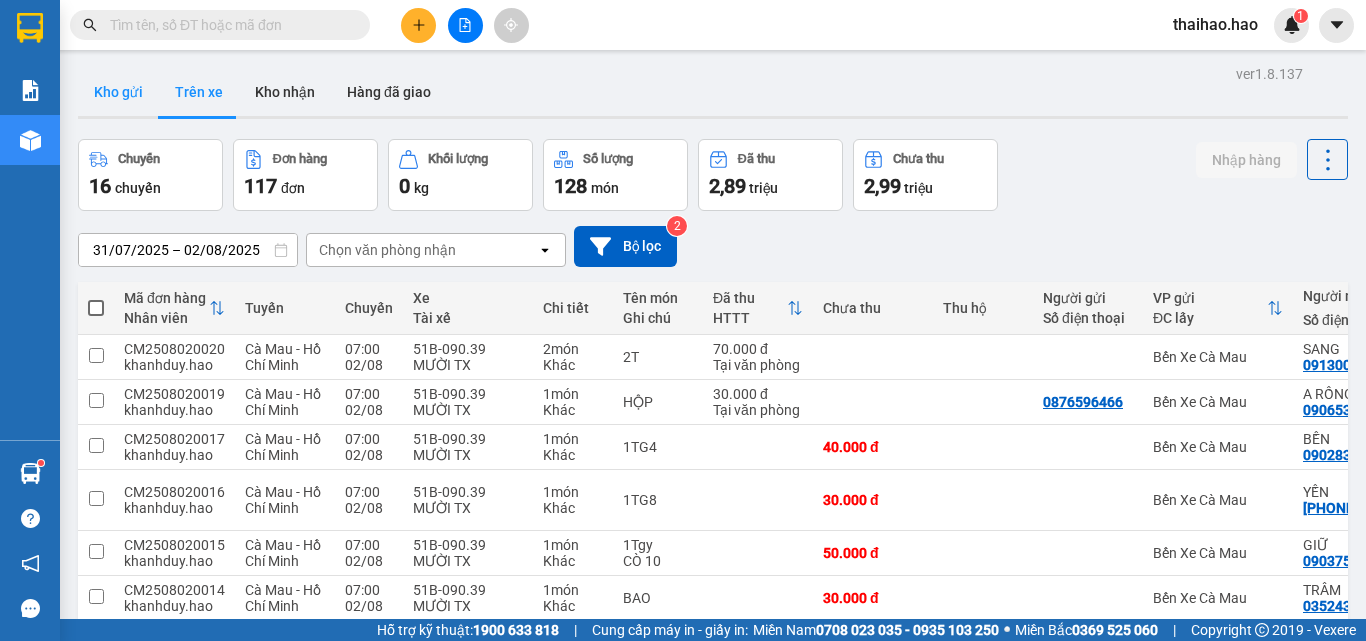 click on "Kho gửi" at bounding box center [118, 92] 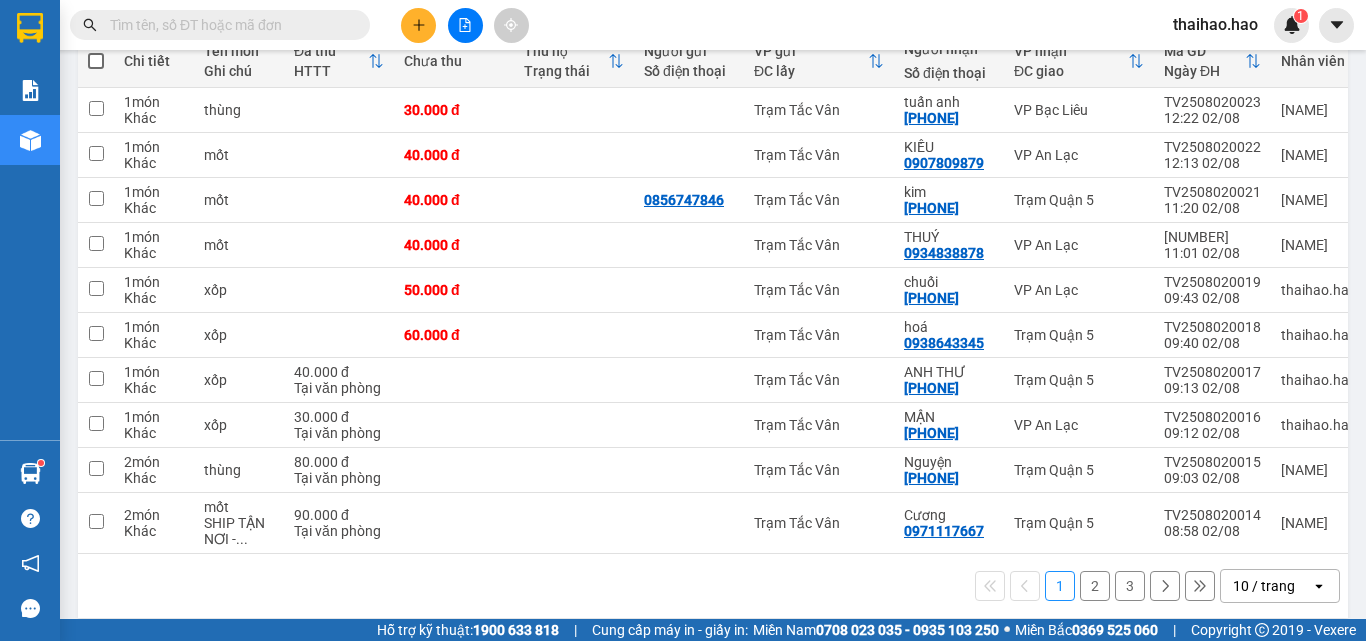 scroll, scrollTop: 272, scrollLeft: 0, axis: vertical 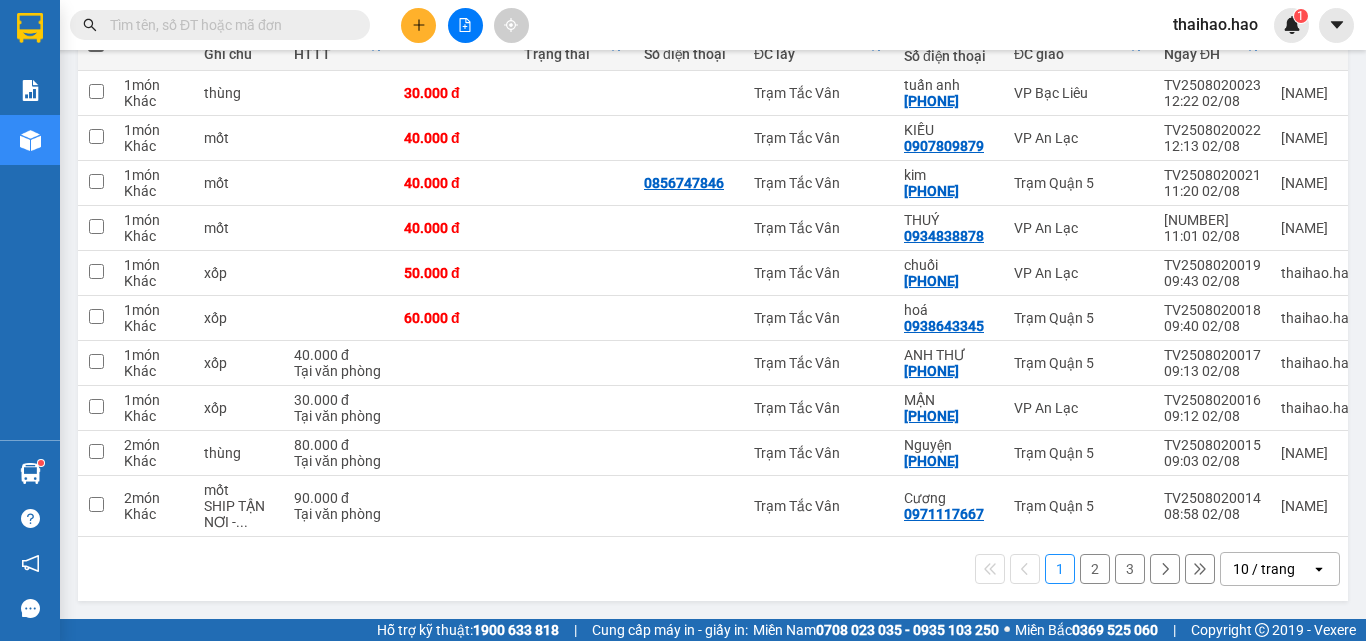 click on "10 / trang" at bounding box center (1264, 569) 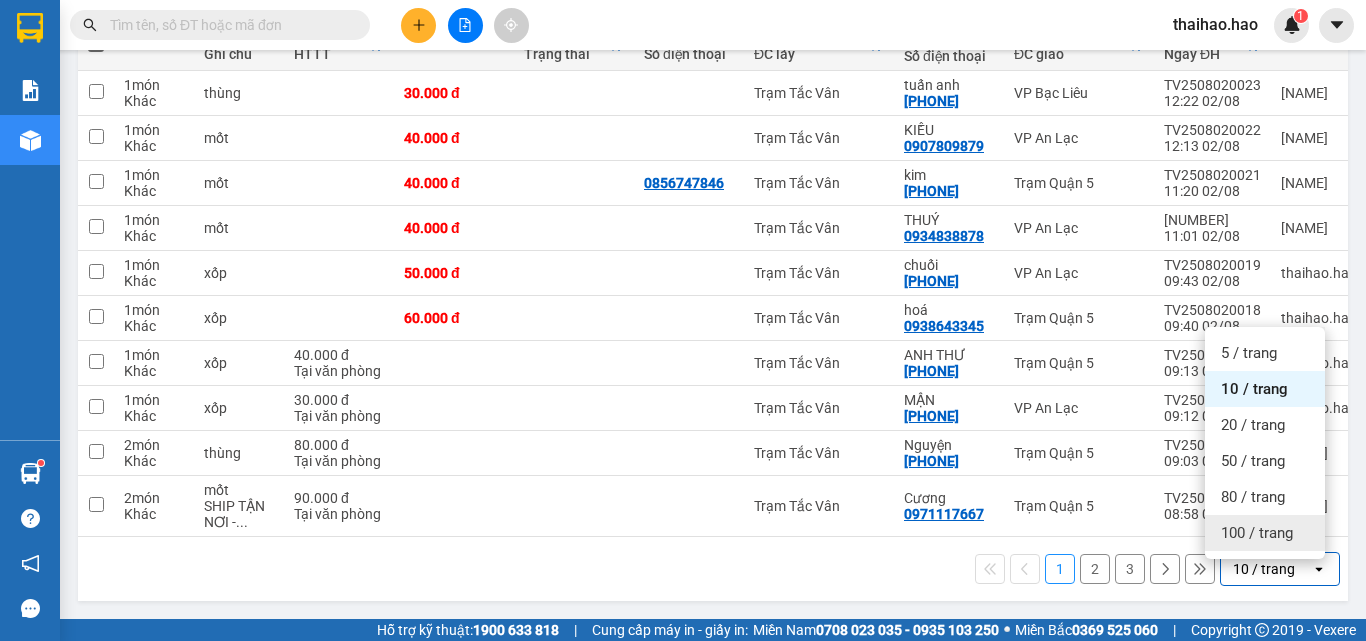 click on "100 / trang" at bounding box center (1265, 533) 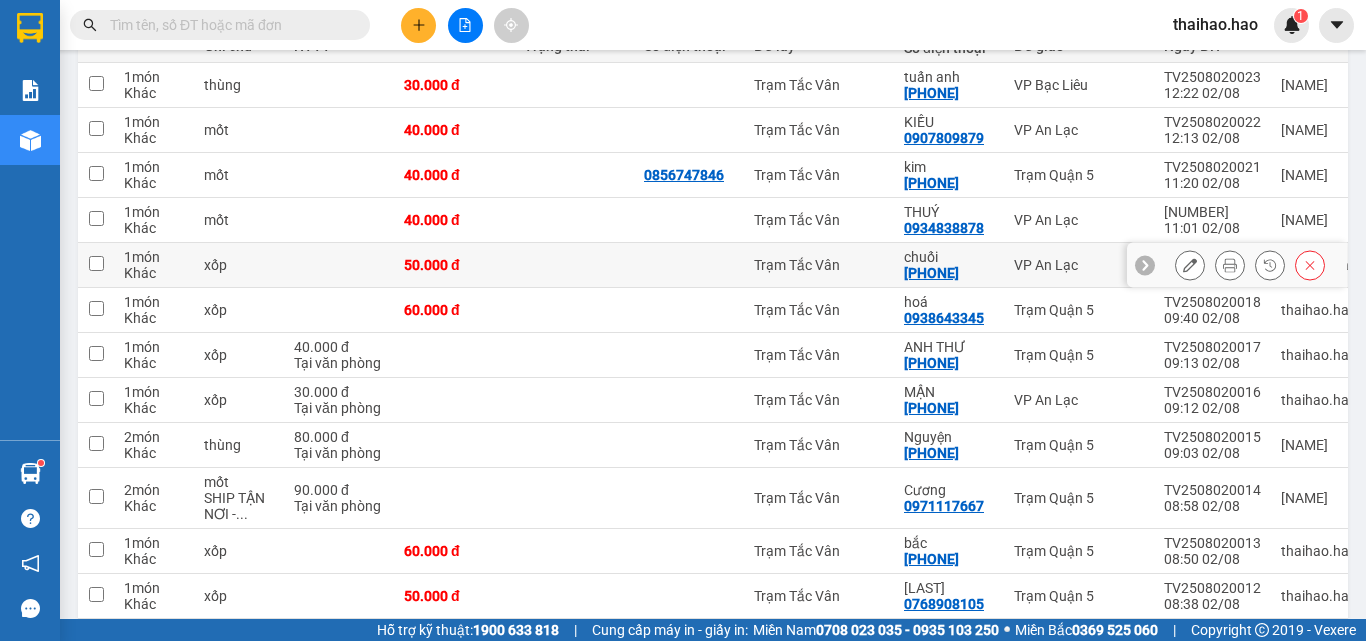scroll, scrollTop: 0, scrollLeft: 0, axis: both 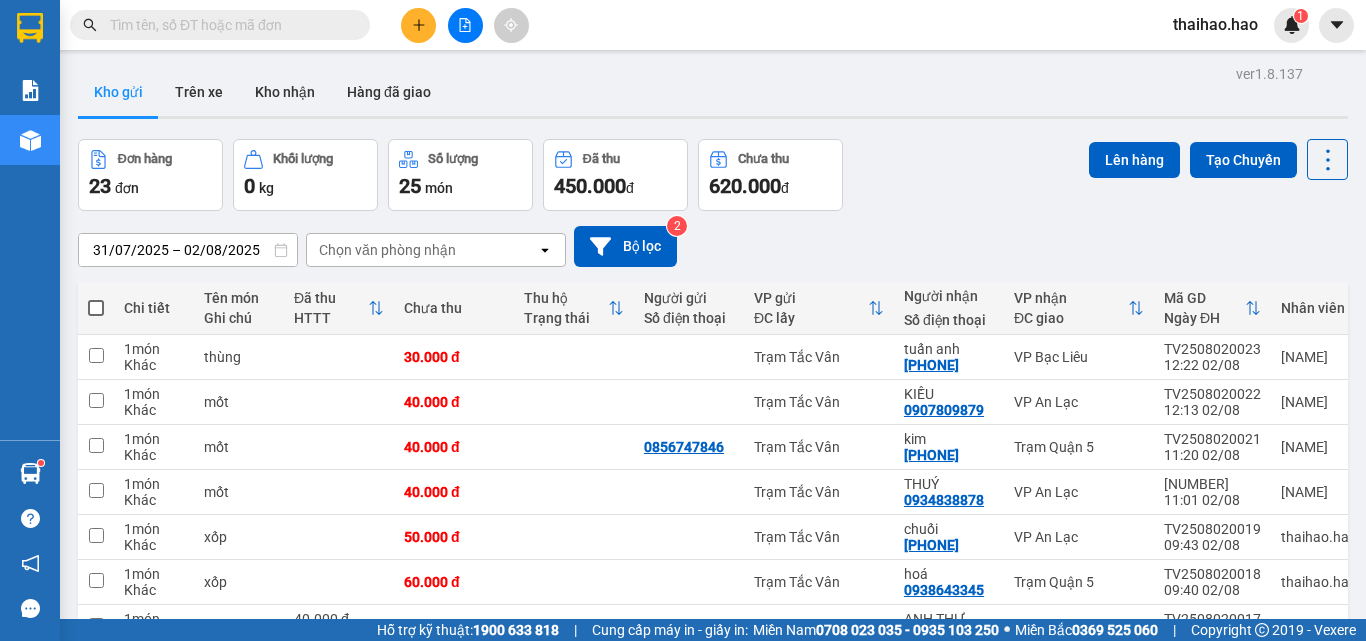 click at bounding box center (228, 25) 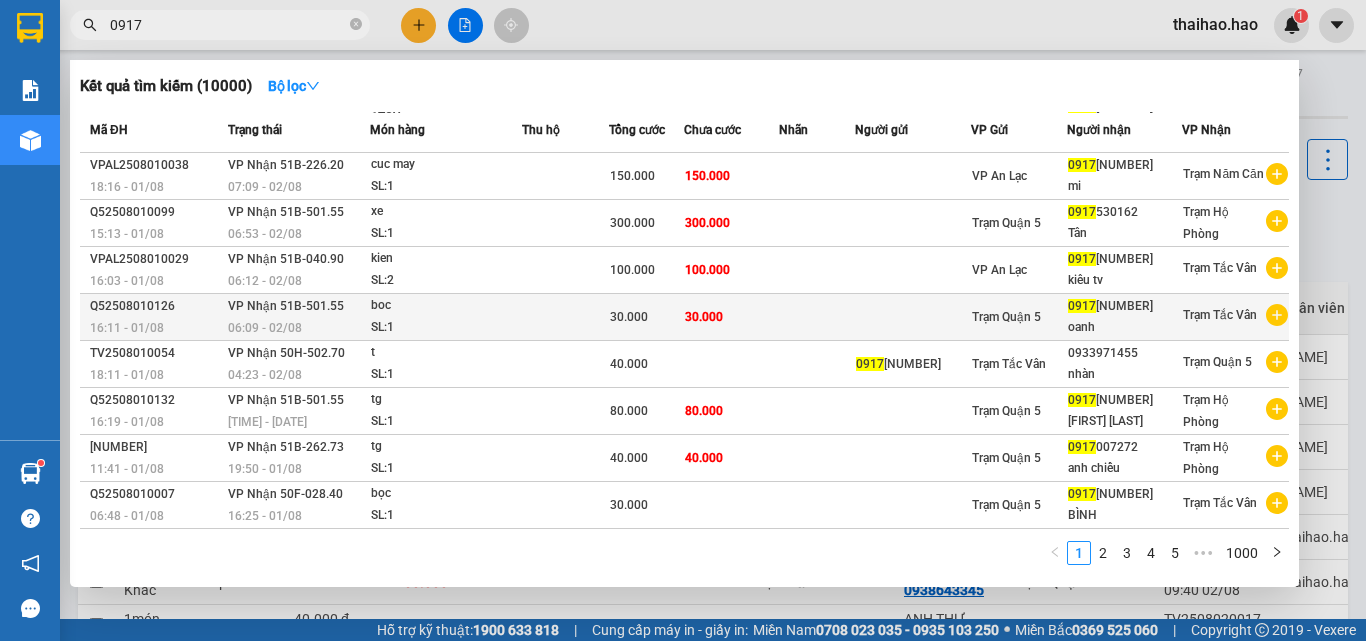 scroll, scrollTop: 0, scrollLeft: 0, axis: both 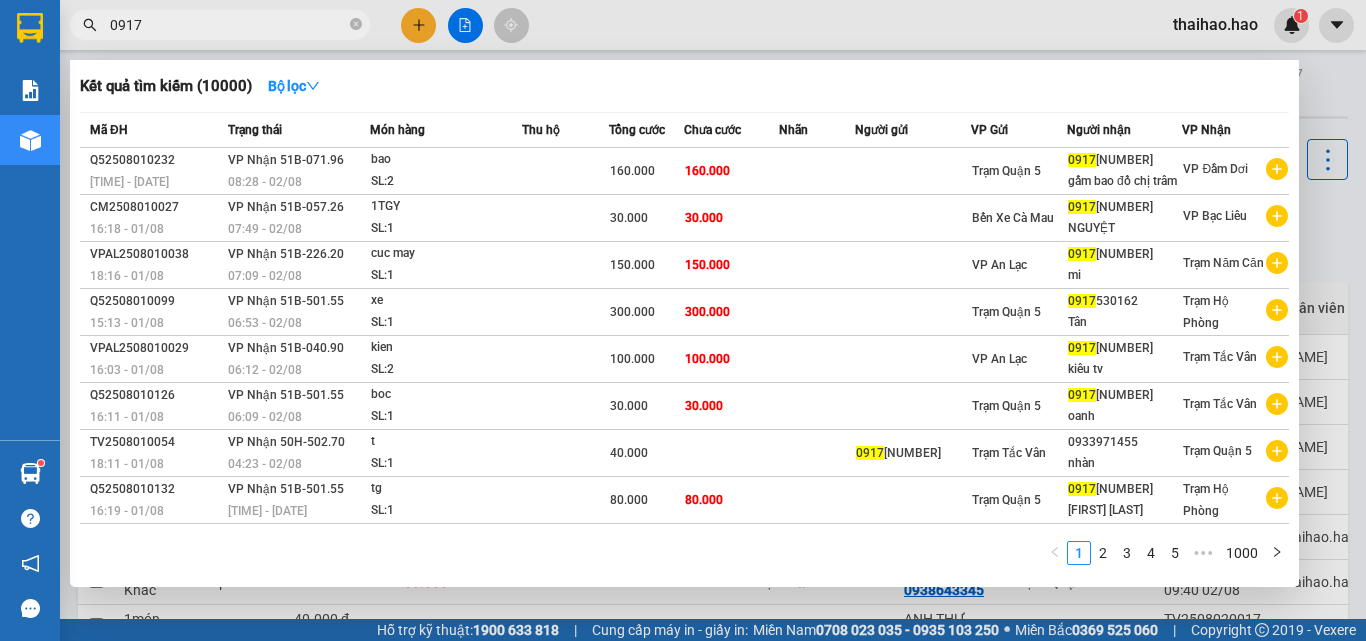 click on "0917" at bounding box center (228, 25) 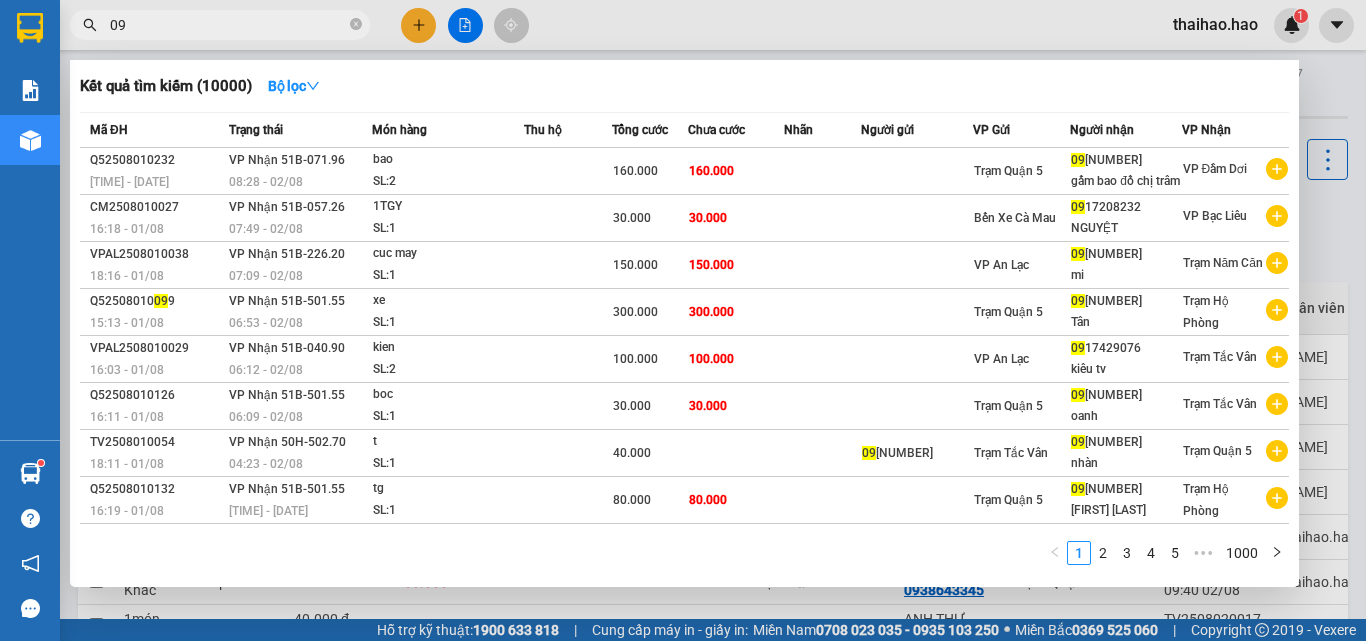 type on "0" 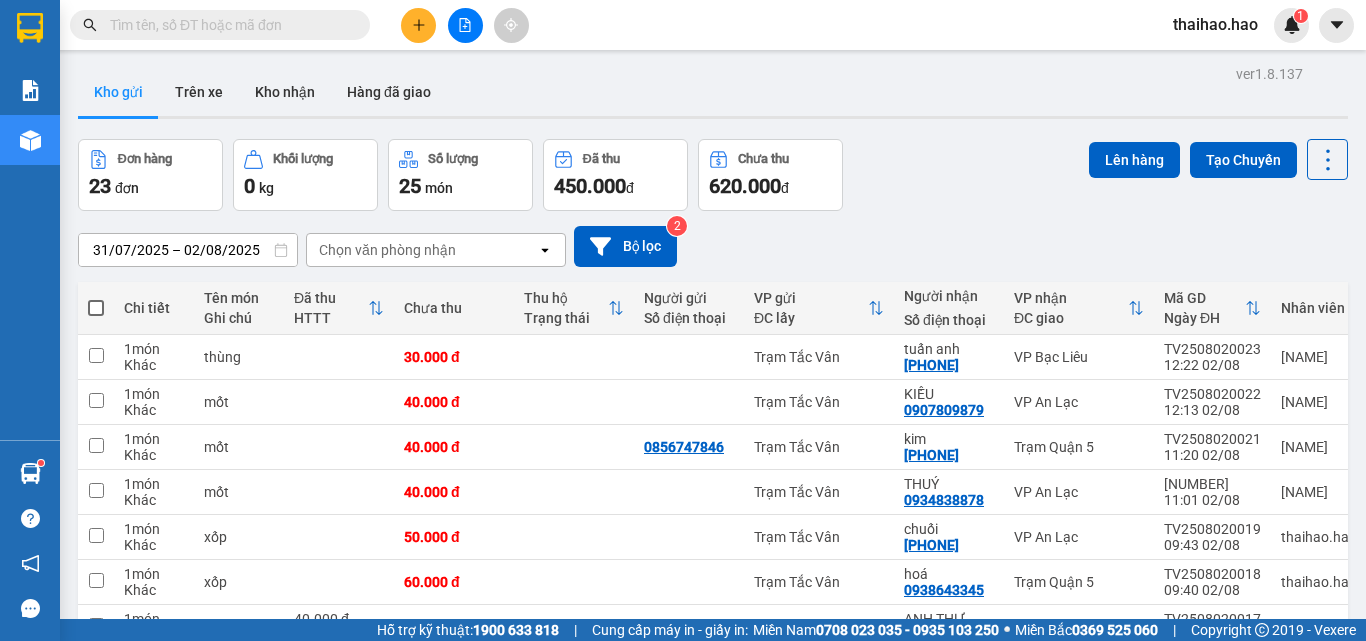 click at bounding box center [228, 25] 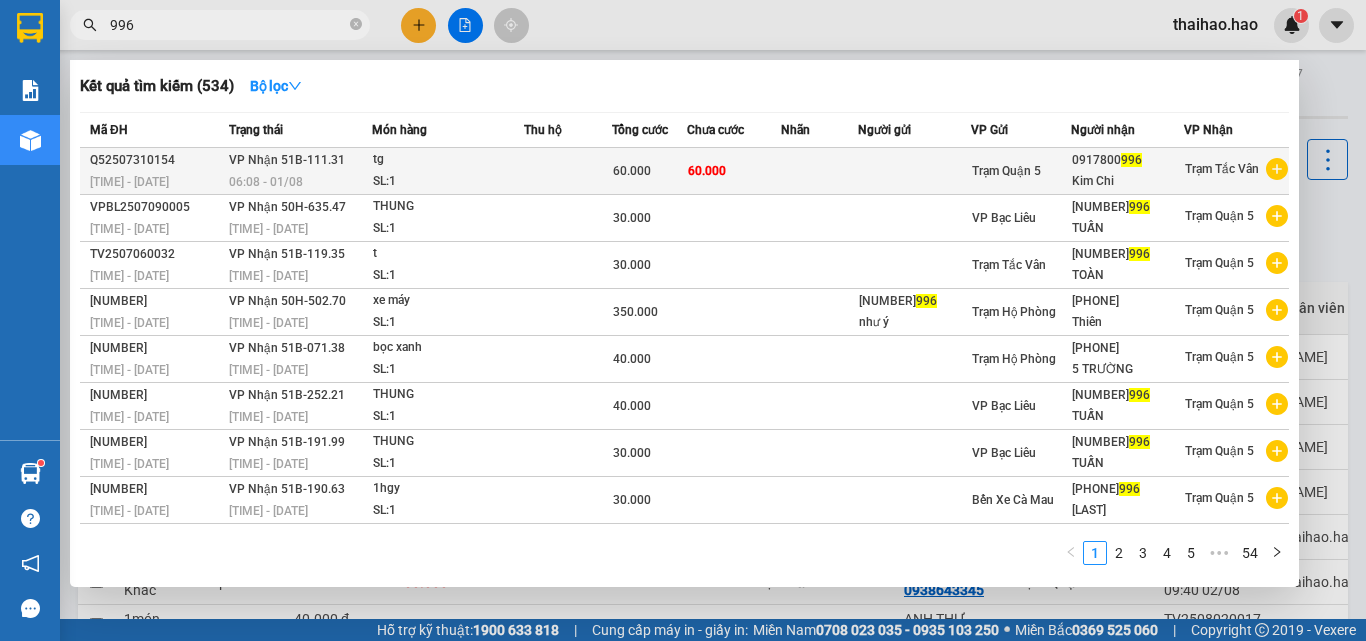 type on "996" 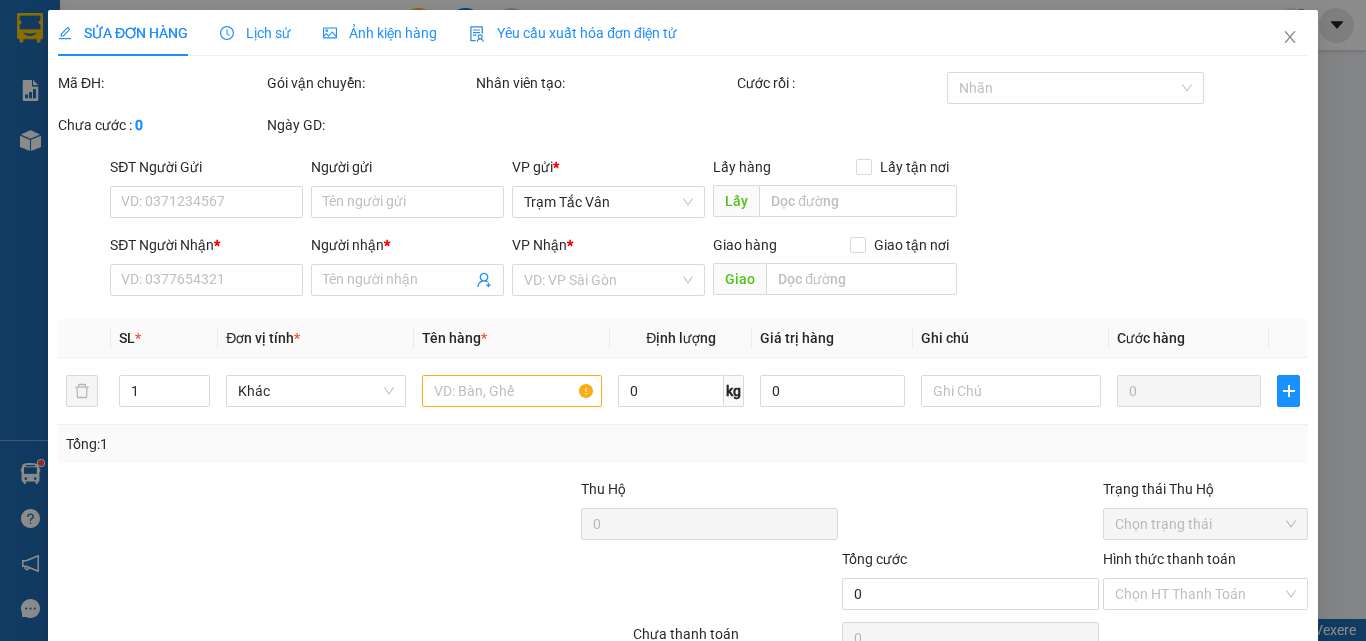 type on "[PHONE]" 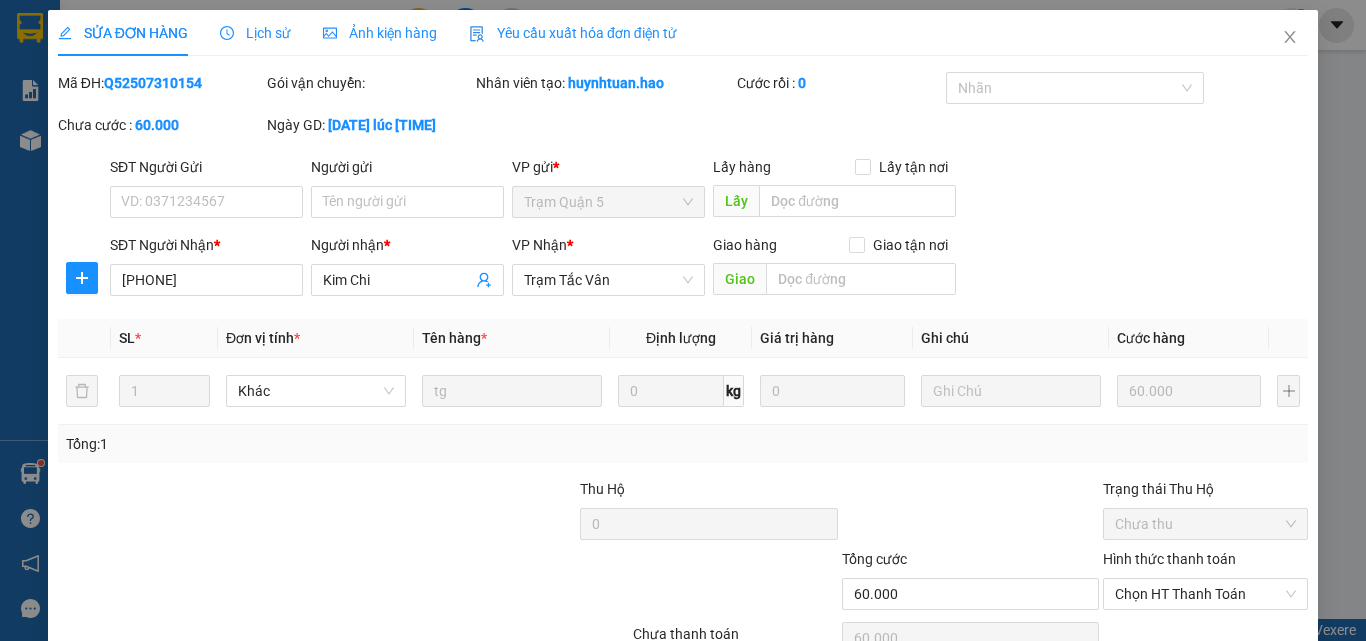 click on "Ảnh kiện hàng" at bounding box center [380, 33] 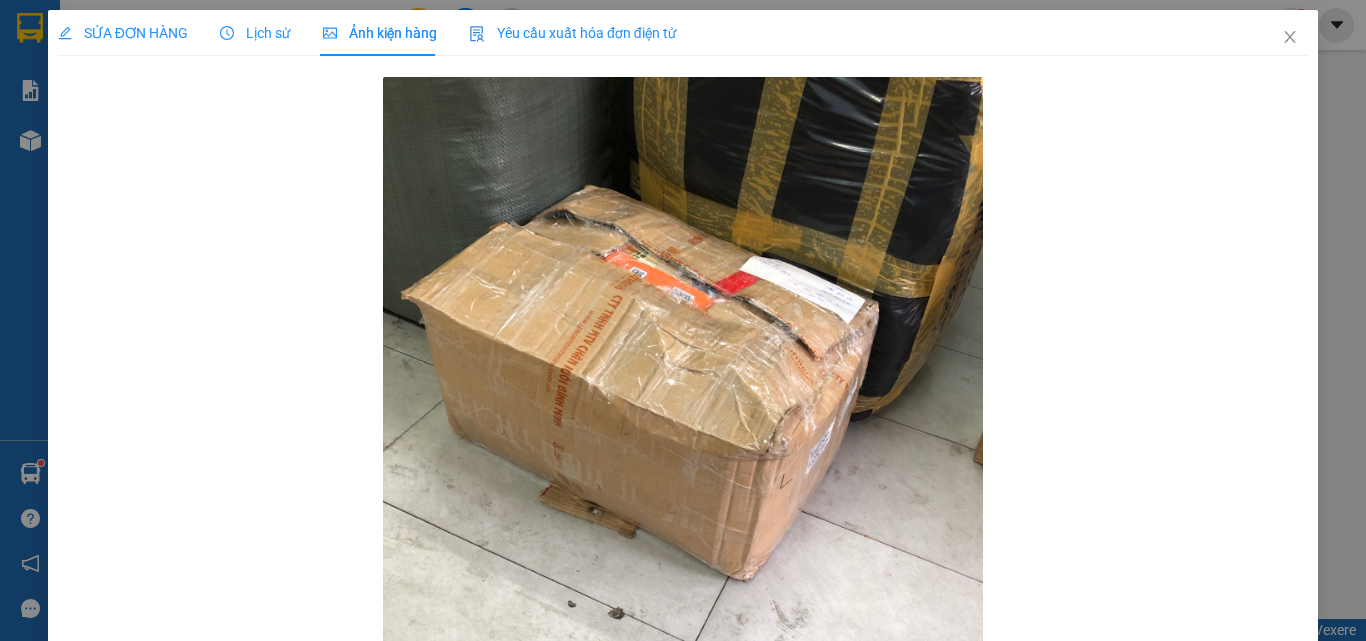 click on "SỬA ĐƠN HÀNG" at bounding box center (123, 33) 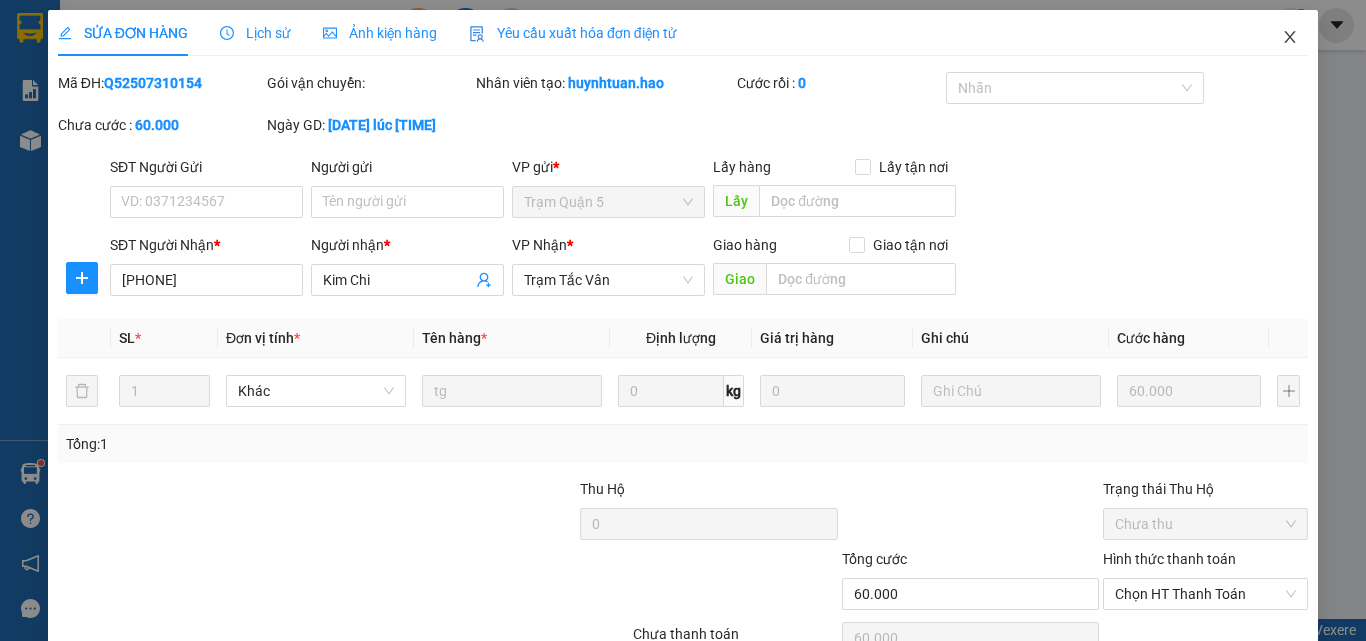 click 